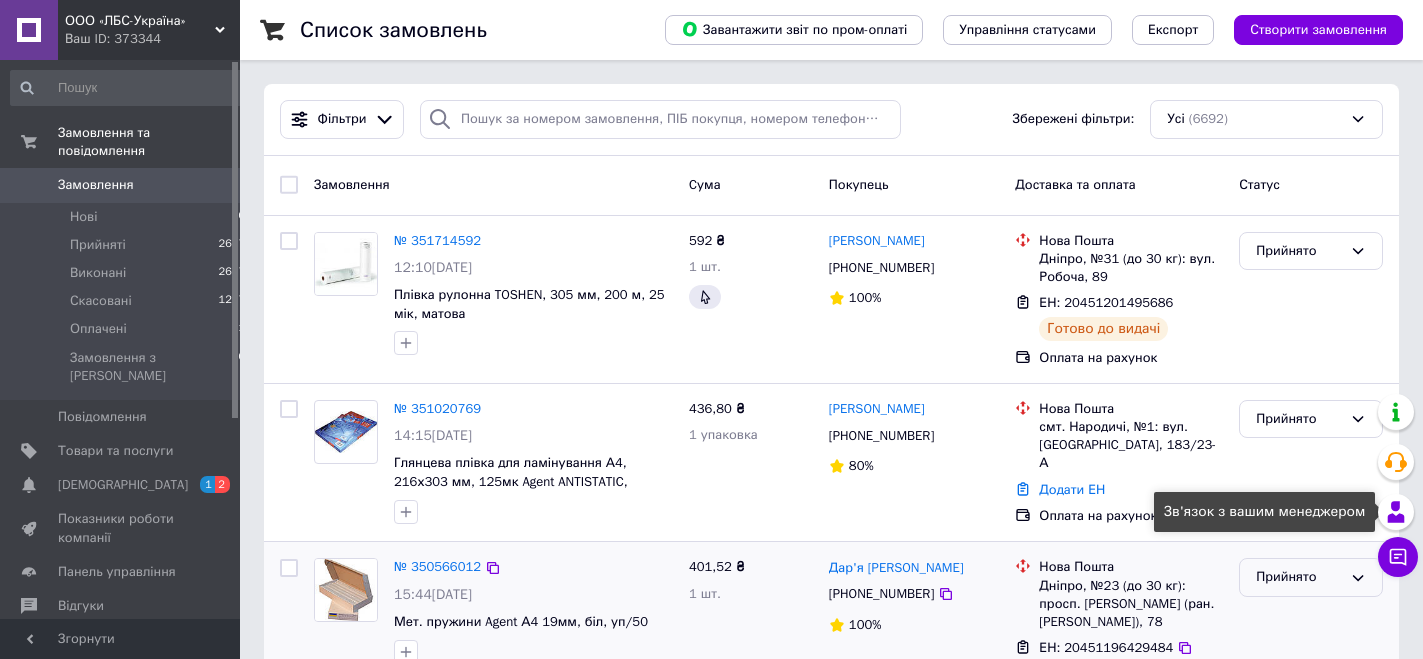 scroll, scrollTop: 0, scrollLeft: 0, axis: both 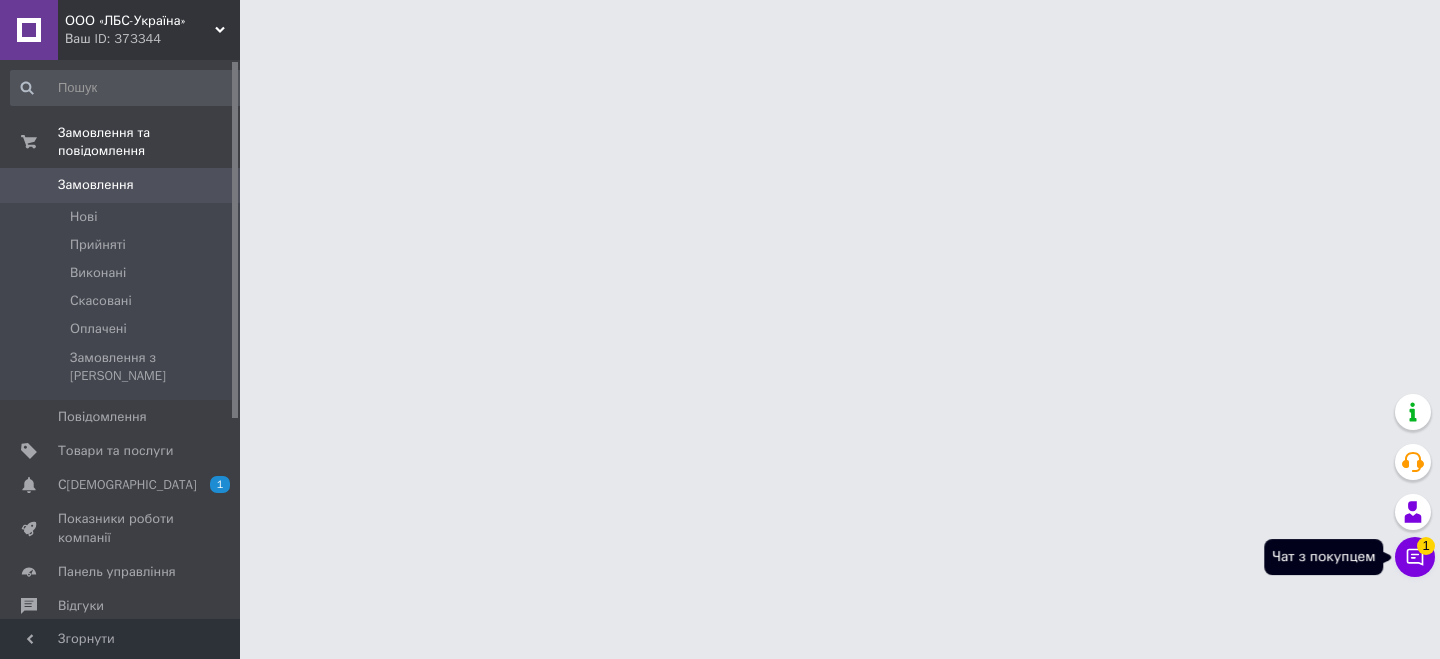 click on "Чат з покупцем 1" at bounding box center [1415, 557] 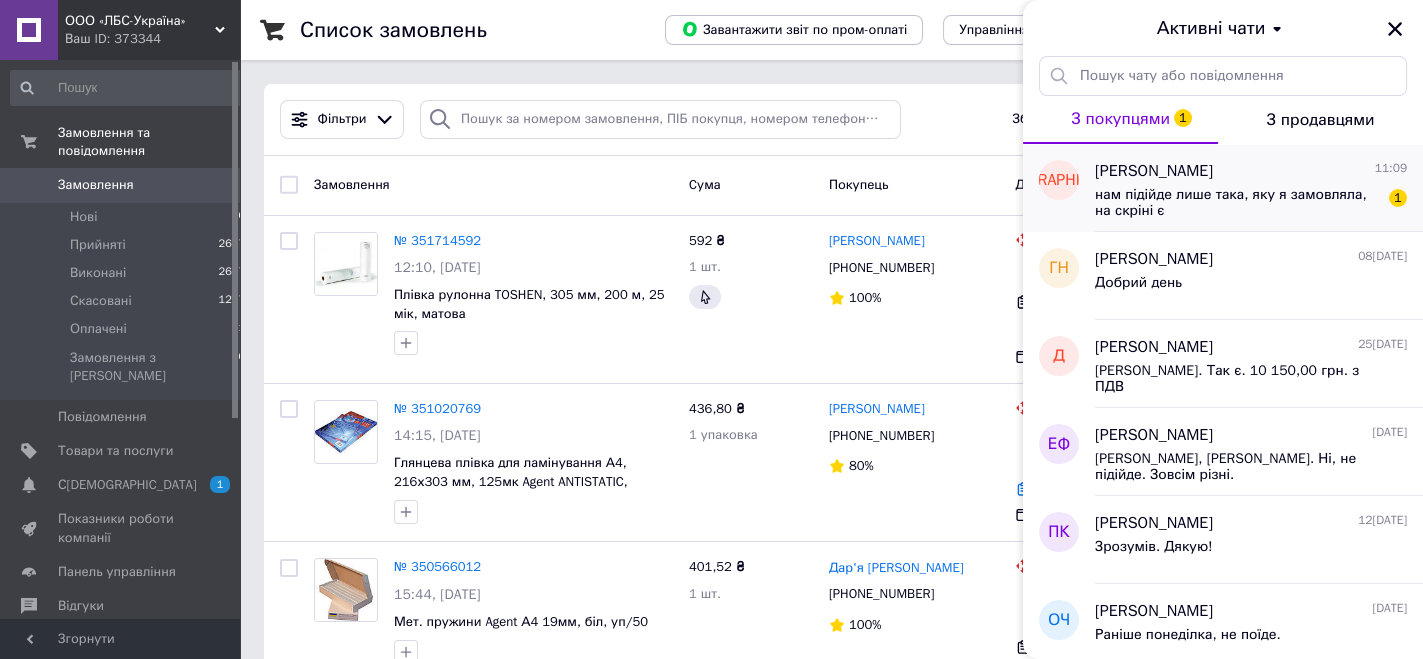 click on "нам підійде лише така, яку я замовляла, на скріні є" at bounding box center [1237, 203] 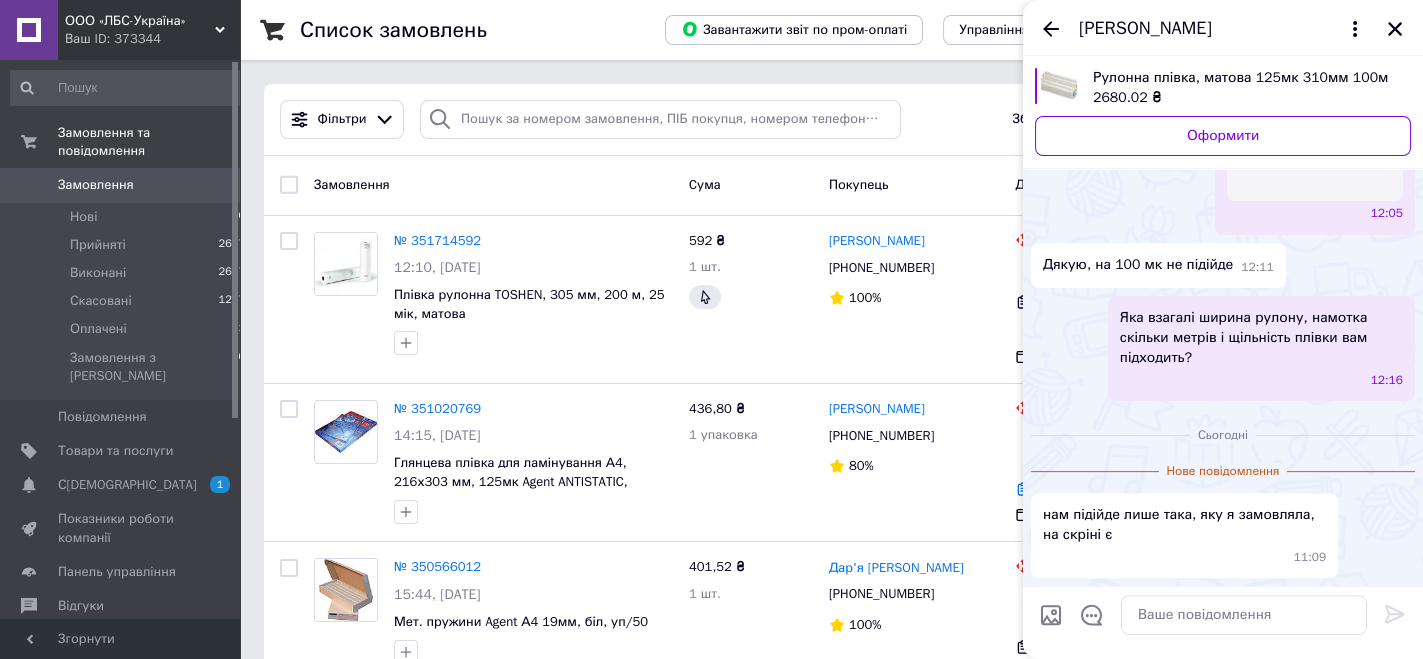 scroll, scrollTop: 1981, scrollLeft: 0, axis: vertical 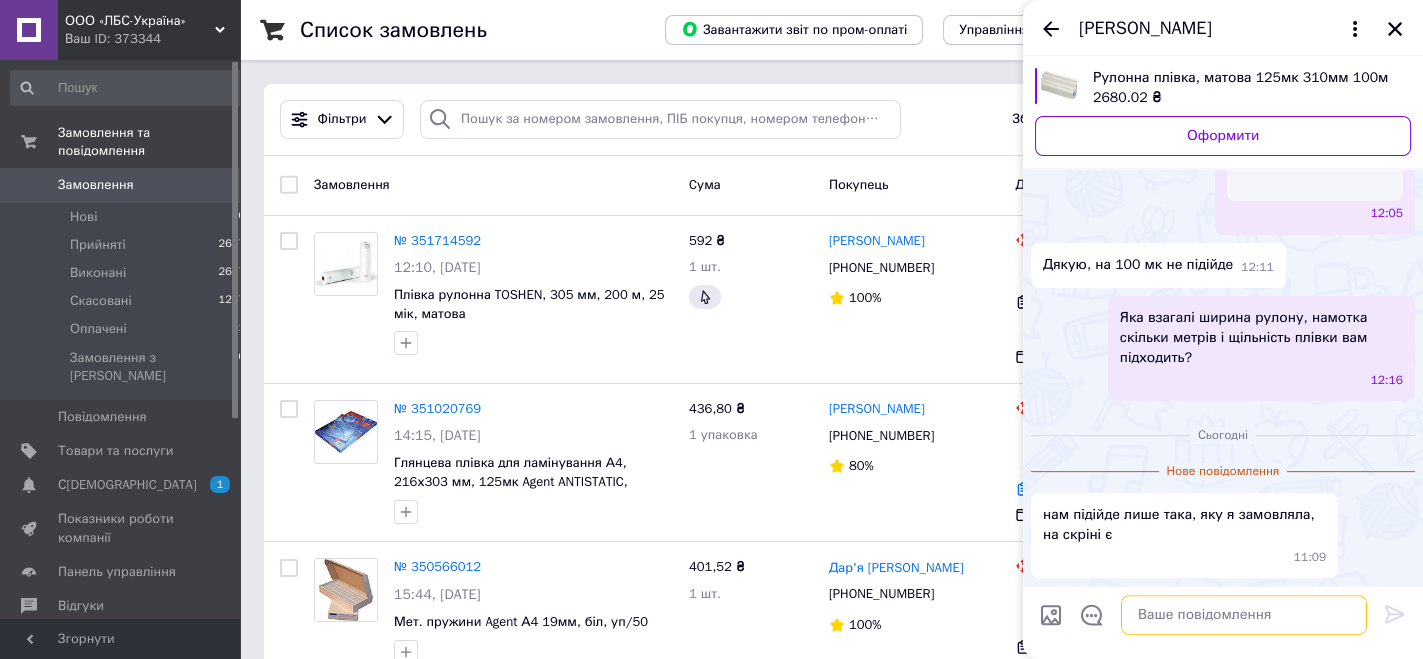 click at bounding box center [1244, 615] 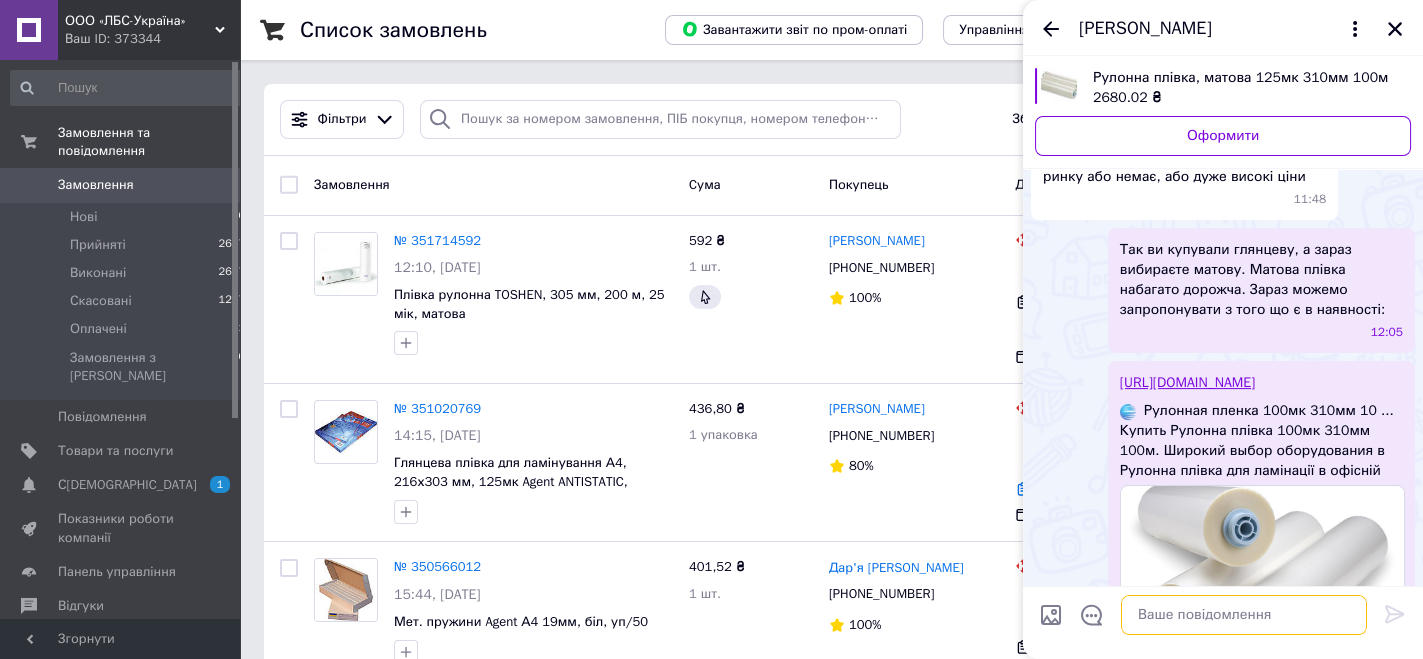 scroll, scrollTop: 863, scrollLeft: 0, axis: vertical 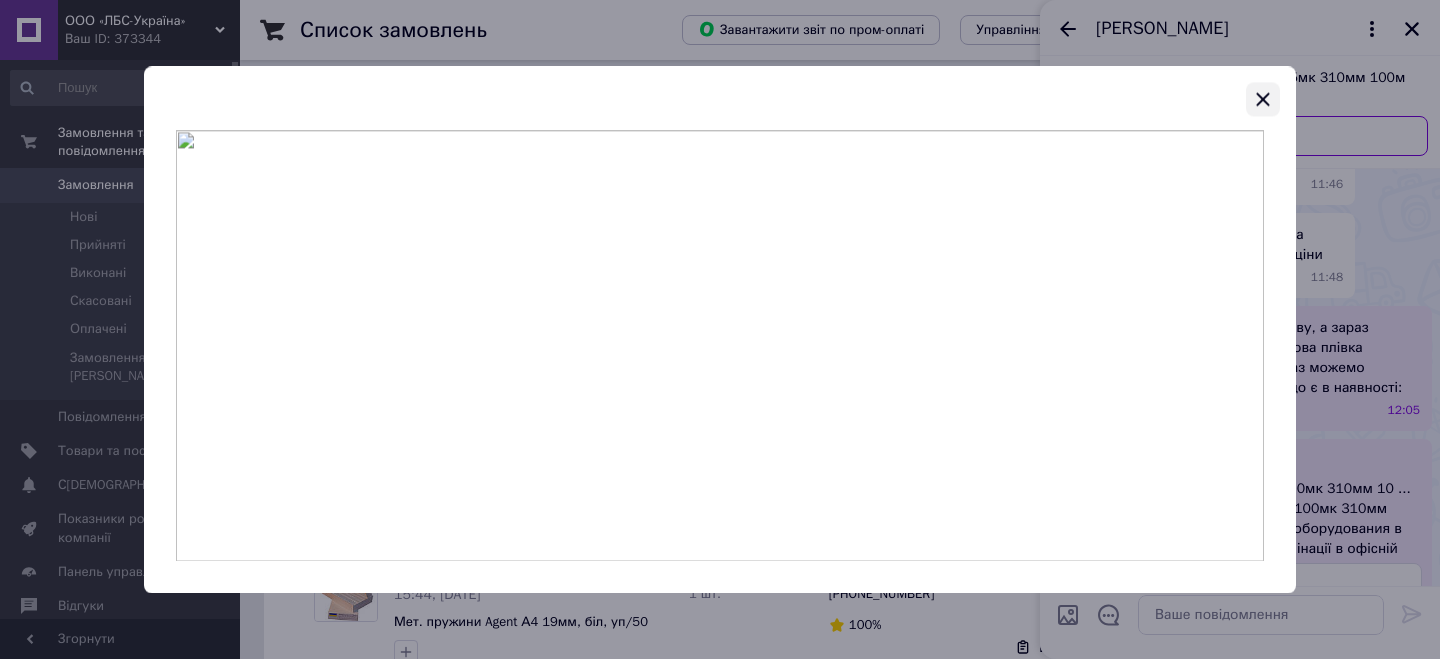 click 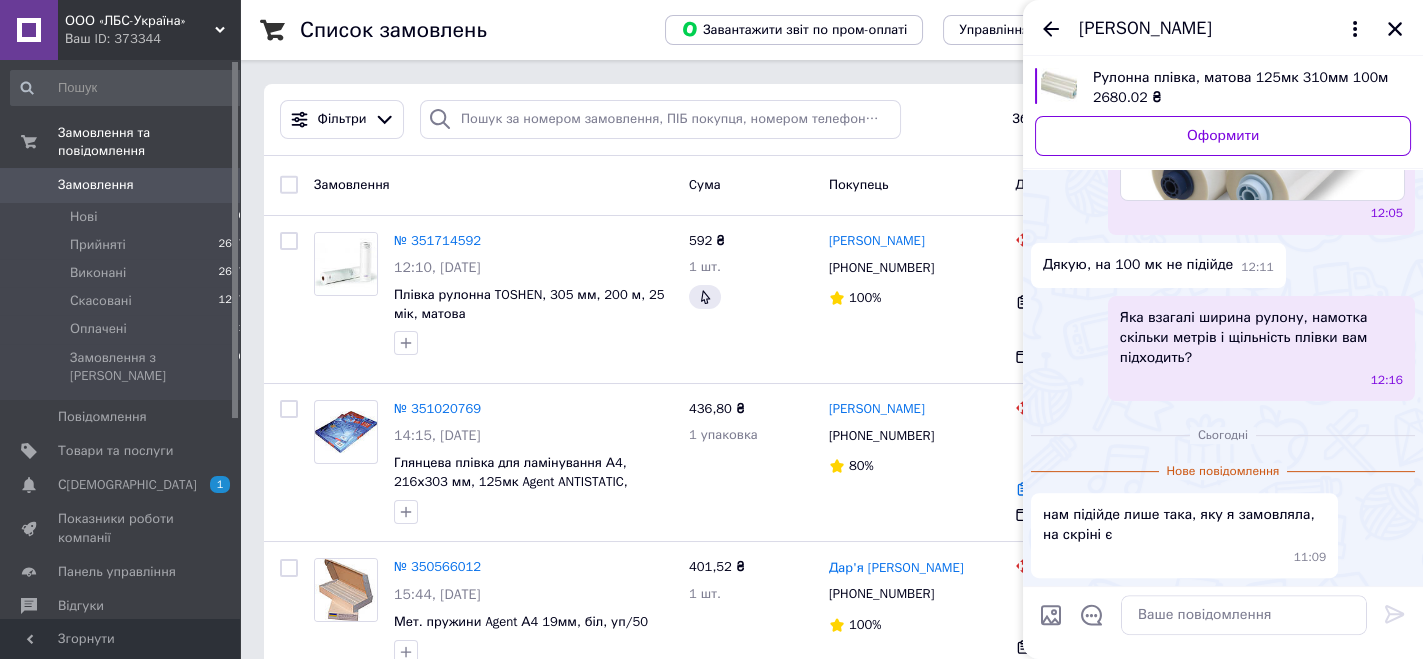 scroll, scrollTop: 1997, scrollLeft: 0, axis: vertical 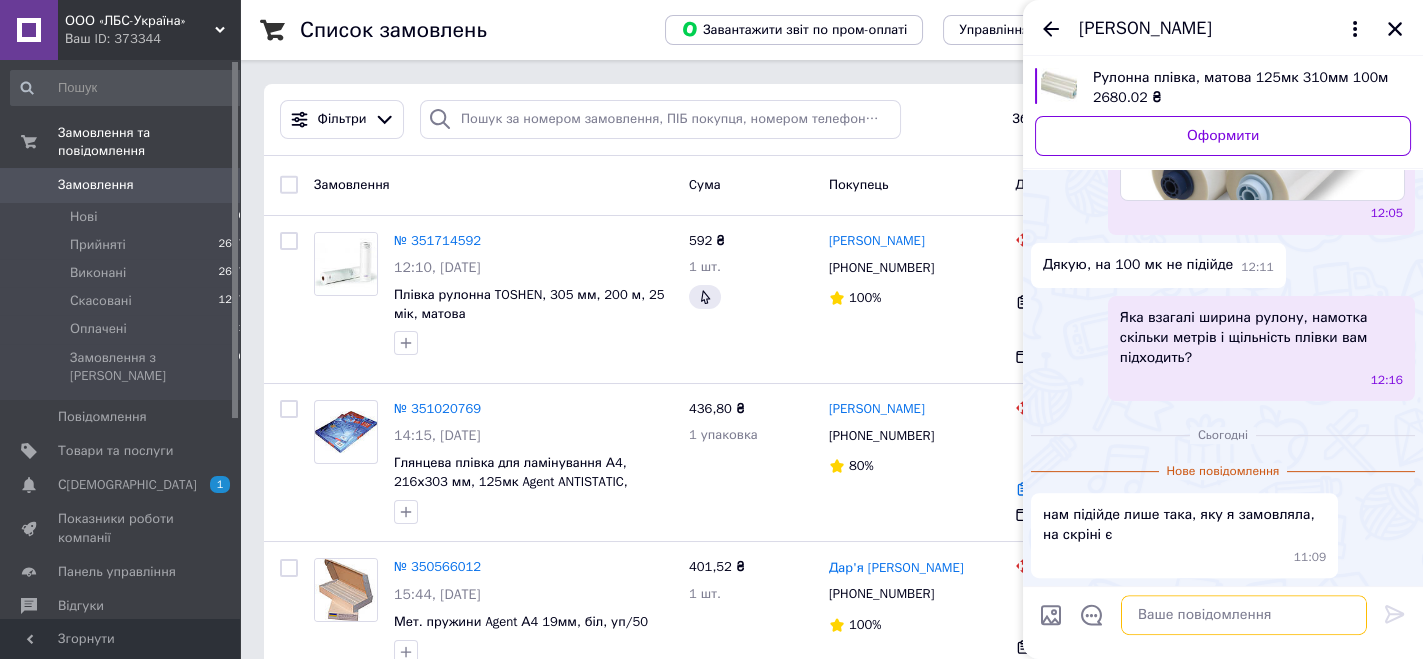 click at bounding box center (1244, 615) 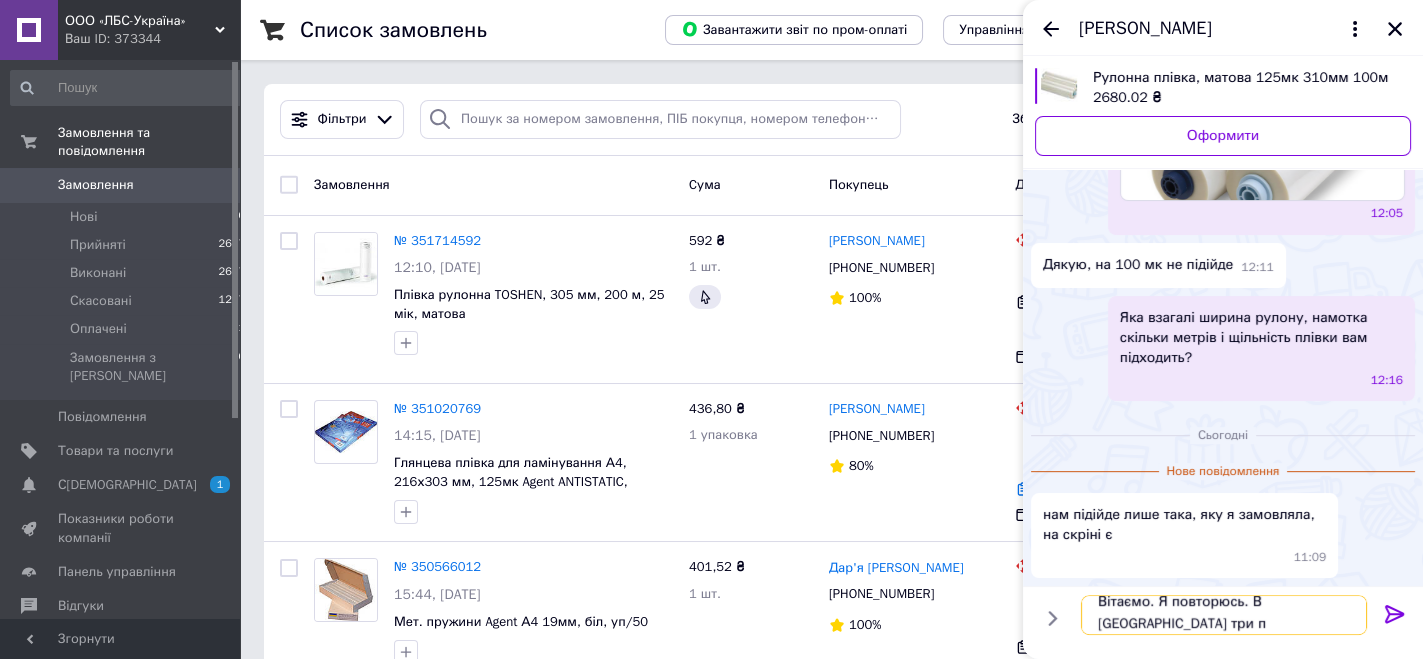 scroll, scrollTop: 2, scrollLeft: 0, axis: vertical 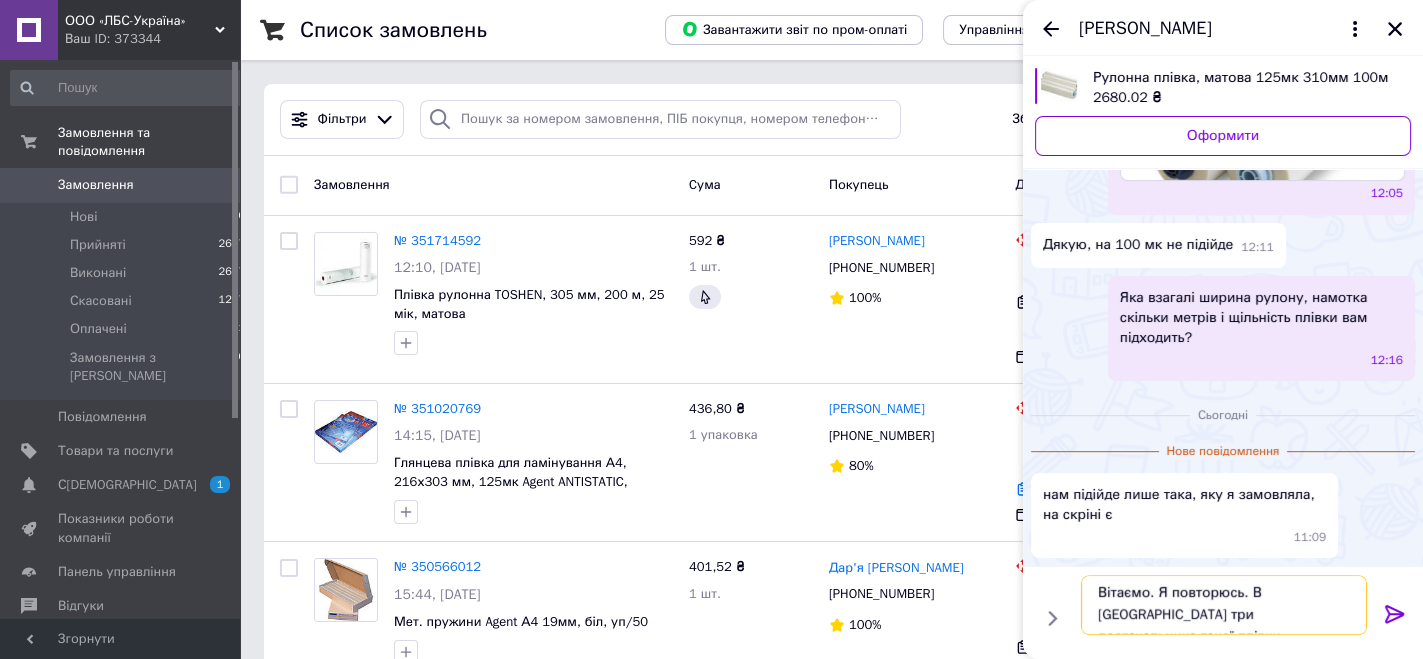 click on "Вітаємо. Я повторюсь. В [GEOGRAPHIC_DATA] три постачальника такої плівки." at bounding box center [1224, 605] 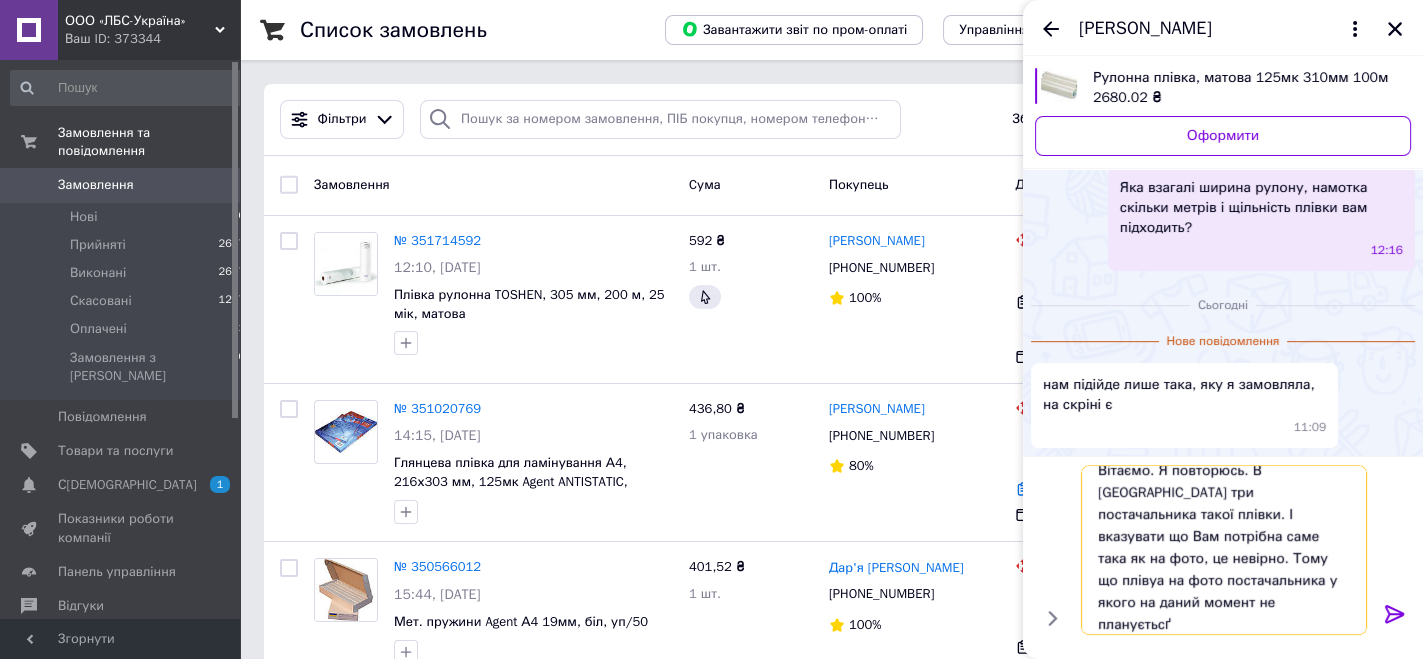 scroll, scrollTop: 2, scrollLeft: 0, axis: vertical 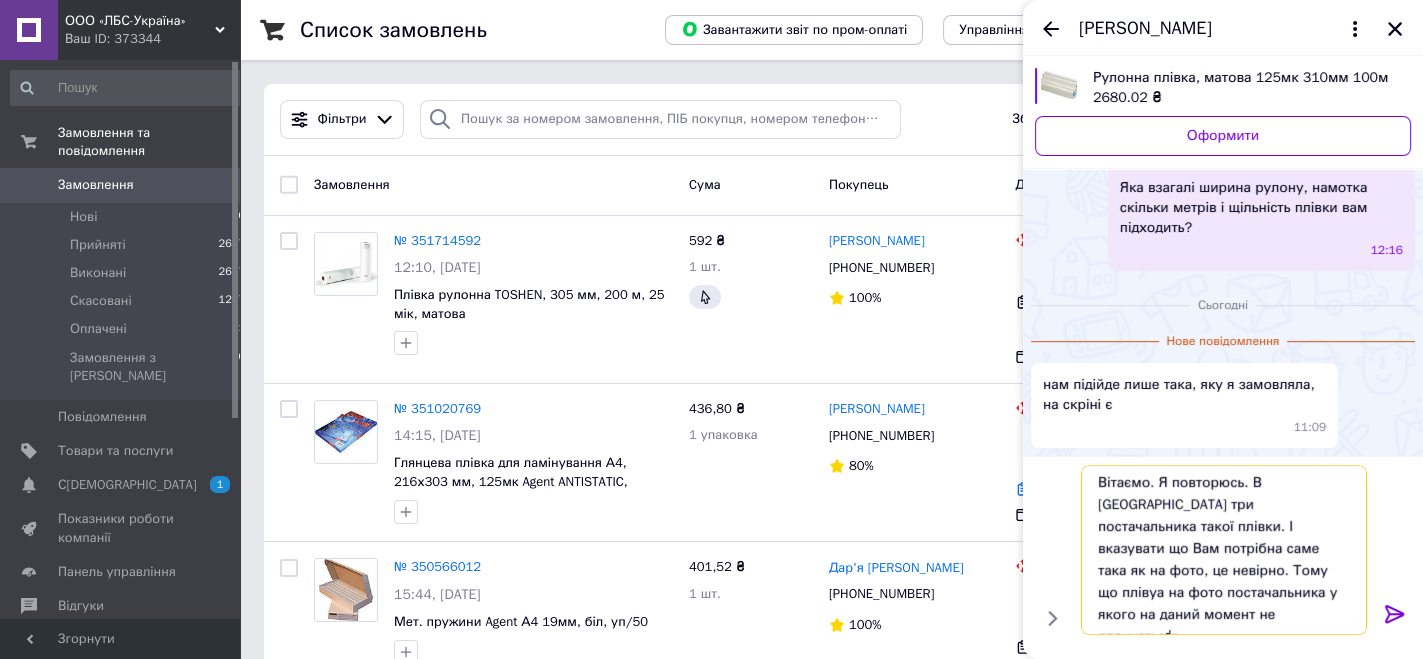 click on "Вітаємо. Я повторюсь. В [GEOGRAPHIC_DATA] три постачальника такої плівки. І вказувати що Вам потрібна саме така як на фото, це невірно. Тому що плівуа на фото постачальника у якого на даний момент не плануєтьсґя" at bounding box center (1224, 550) 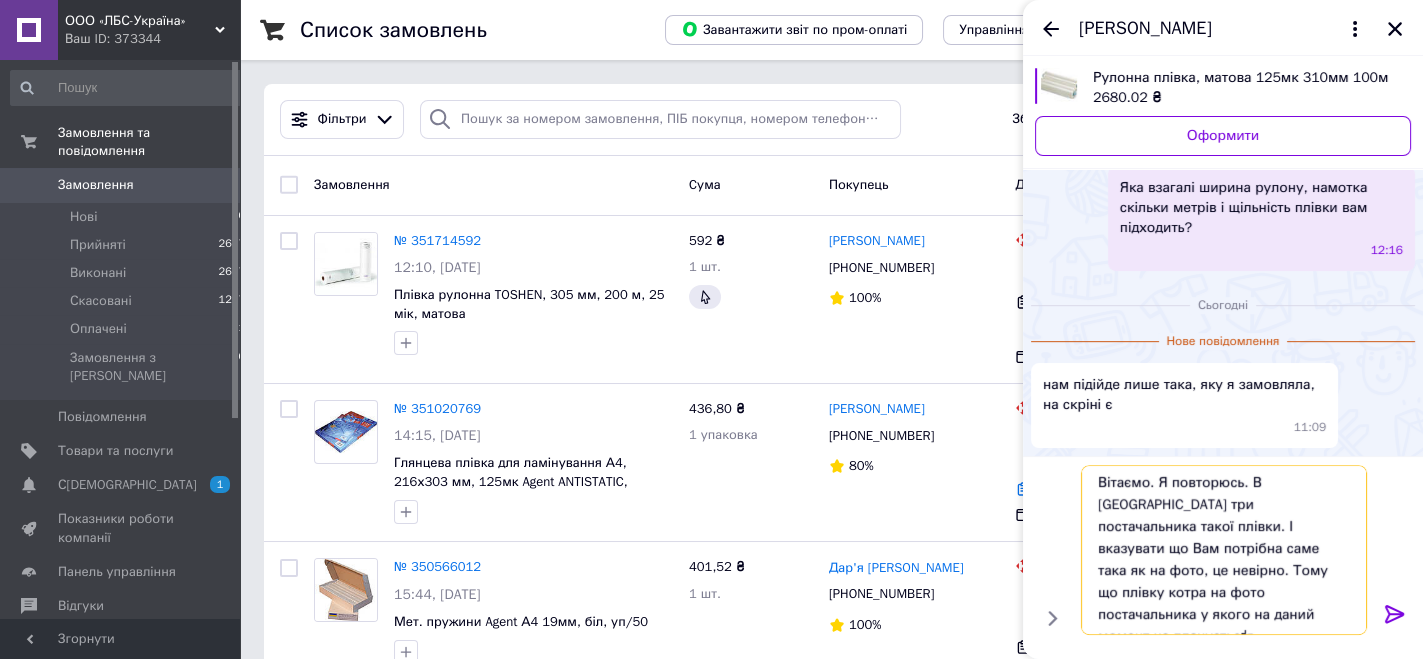click on "Вітаємо. Я повторюсь. В [GEOGRAPHIC_DATA] три постачальника такої плівки. І вказувати що Вам потрібна саме така як на фото, це невірно. Тому що плівку котра на фото постачальника у якого на даний момент не плануєтьсґя" at bounding box center (1224, 550) 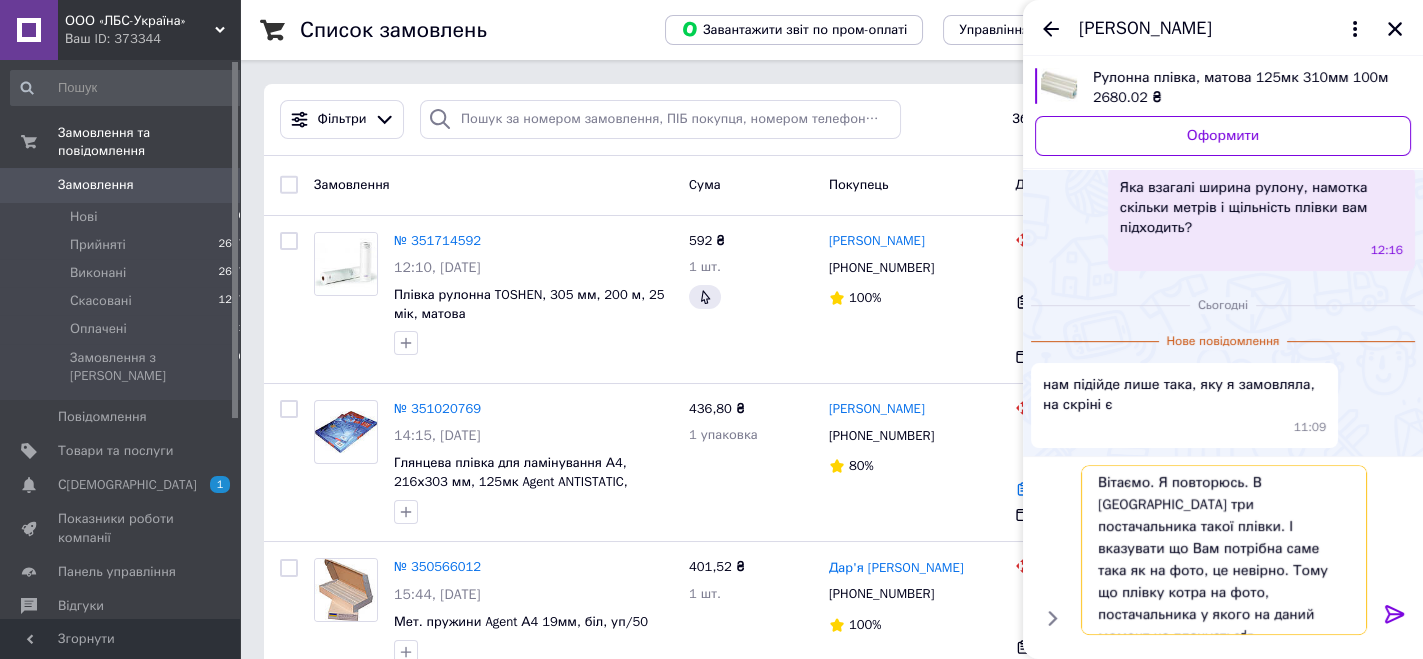 click on "Вітаємо. Я повторюсь. В [GEOGRAPHIC_DATA] три постачальника такої плівки. І вказувати що Вам потрібна саме така як на фото, це невірно. Тому що плівку котра на фото, постачальника у якого на даний момент не плануєтьсґя" at bounding box center (1224, 550) 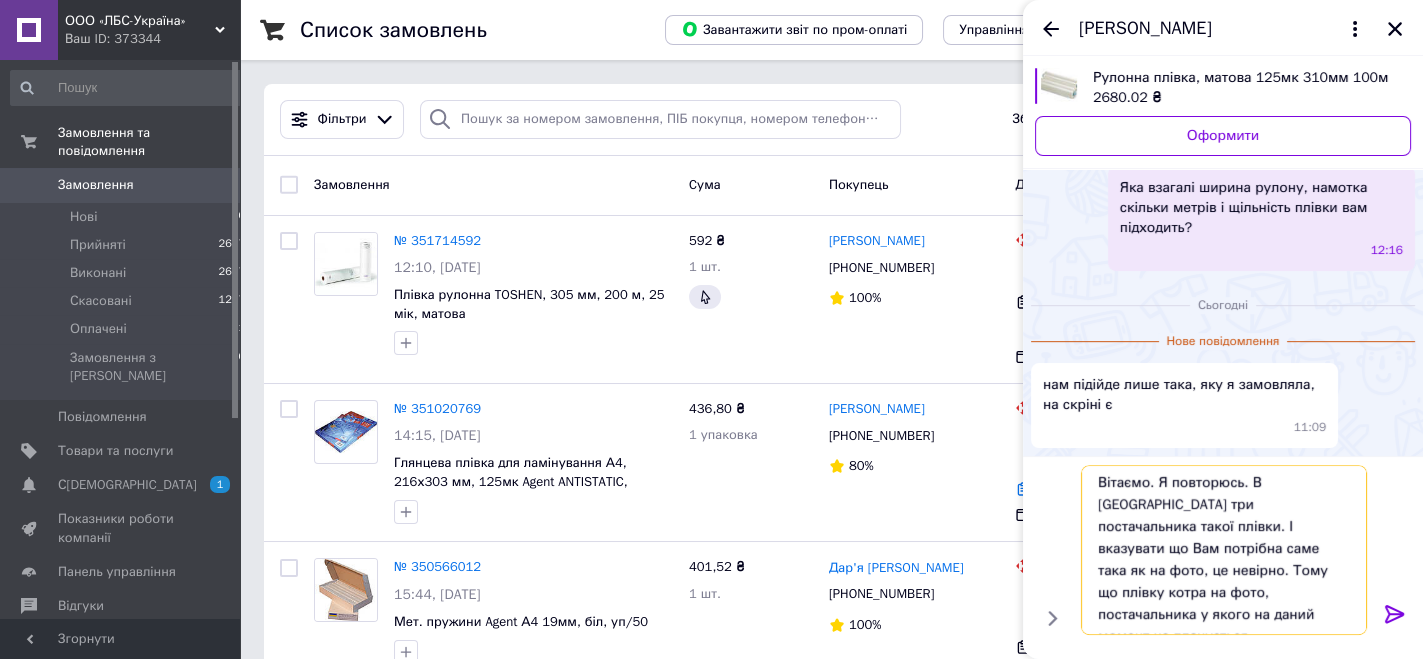 click on "Вітаємо. Я повторюсь. В [GEOGRAPHIC_DATA] три постачальника такої плівки. І вказувати що Вам потрібна саме така як на фото, це невірно. Тому що плівку котра на фото, постачальника у якого на даний момент не планується" at bounding box center (1224, 550) 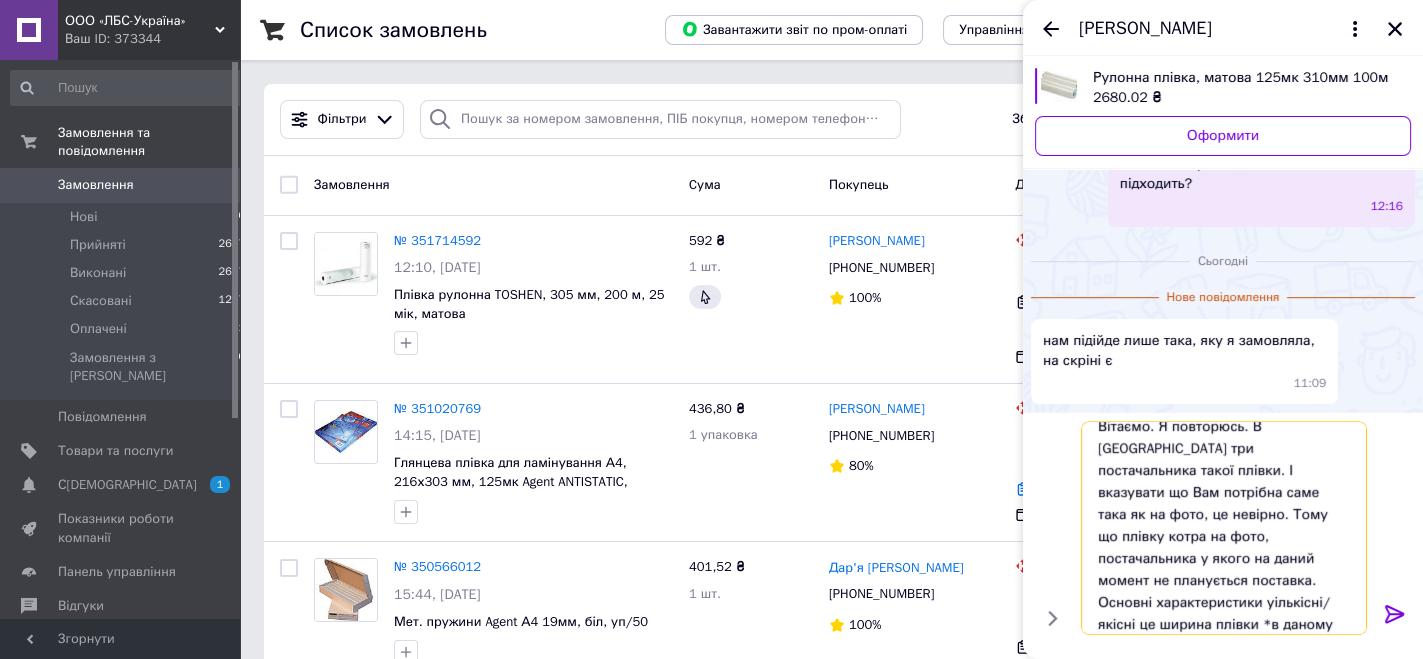 scroll, scrollTop: 2, scrollLeft: 0, axis: vertical 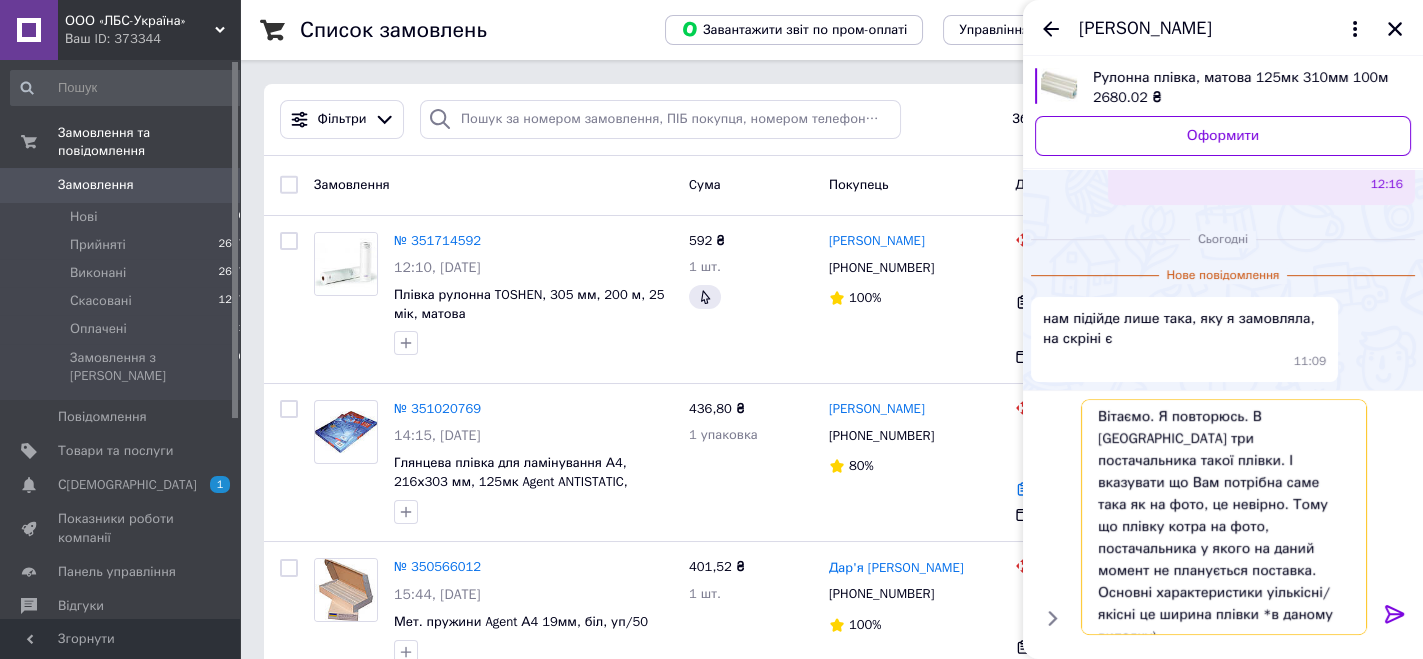 click on "Вітаємо. Я повторюсь. В [GEOGRAPHIC_DATA] три постачальника такої плівки. І вказувати що Вам потрібна саме така як на фото, це невірно. Тому що плівку котра на фото, постачальника у якого на даний момент не планується поставка. Основні характеристики уількісні/якісні це ширина плівки *в даному випадку)" at bounding box center [1224, 517] 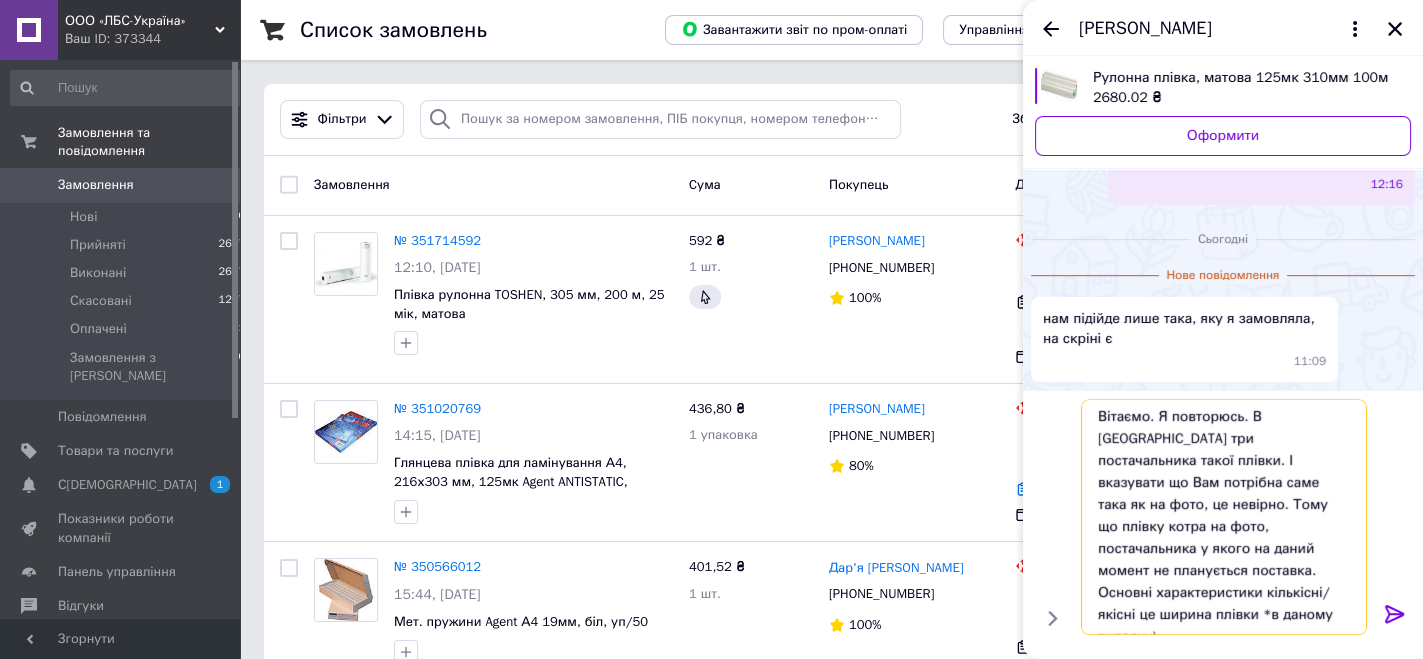 click on "Вітаємо. Я повторюсь. В [GEOGRAPHIC_DATA] три постачальника такої плівки. І вказувати що Вам потрібна саме така як на фото, це невірно. Тому що плівку котра на фото, постачальника у якого на даний момент не планується поставка. Основні характеристики кількісні/якісні це ширина плівки *в даному випадку)" at bounding box center (1224, 517) 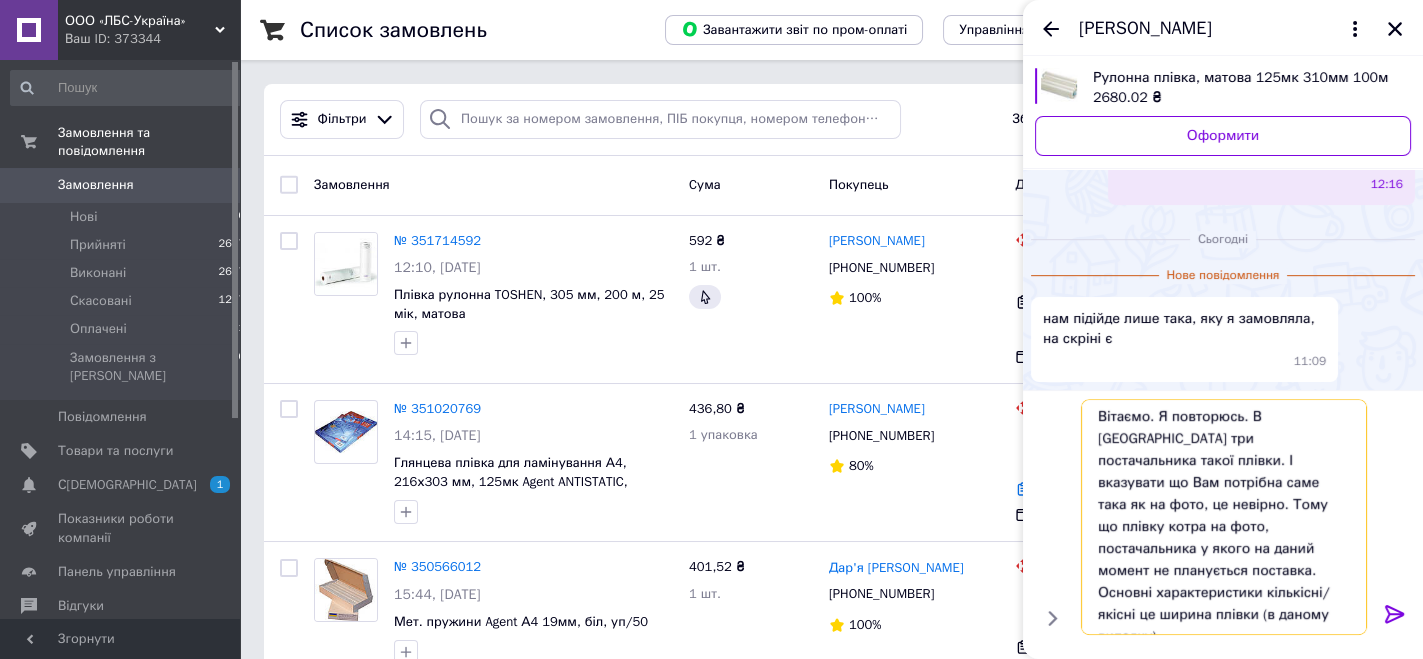 click on "Вітаємо. Я повторюсь. В [GEOGRAPHIC_DATA] три постачальника такої плівки. І вказувати що Вам потрібна саме така як на фото, це невірно. Тому що плівку котра на фото, постачальника у якого на даний момент не планується поставка. Основні характеристики кількісні/якісні це ширина плівки (в даному випадку)" at bounding box center [1224, 517] 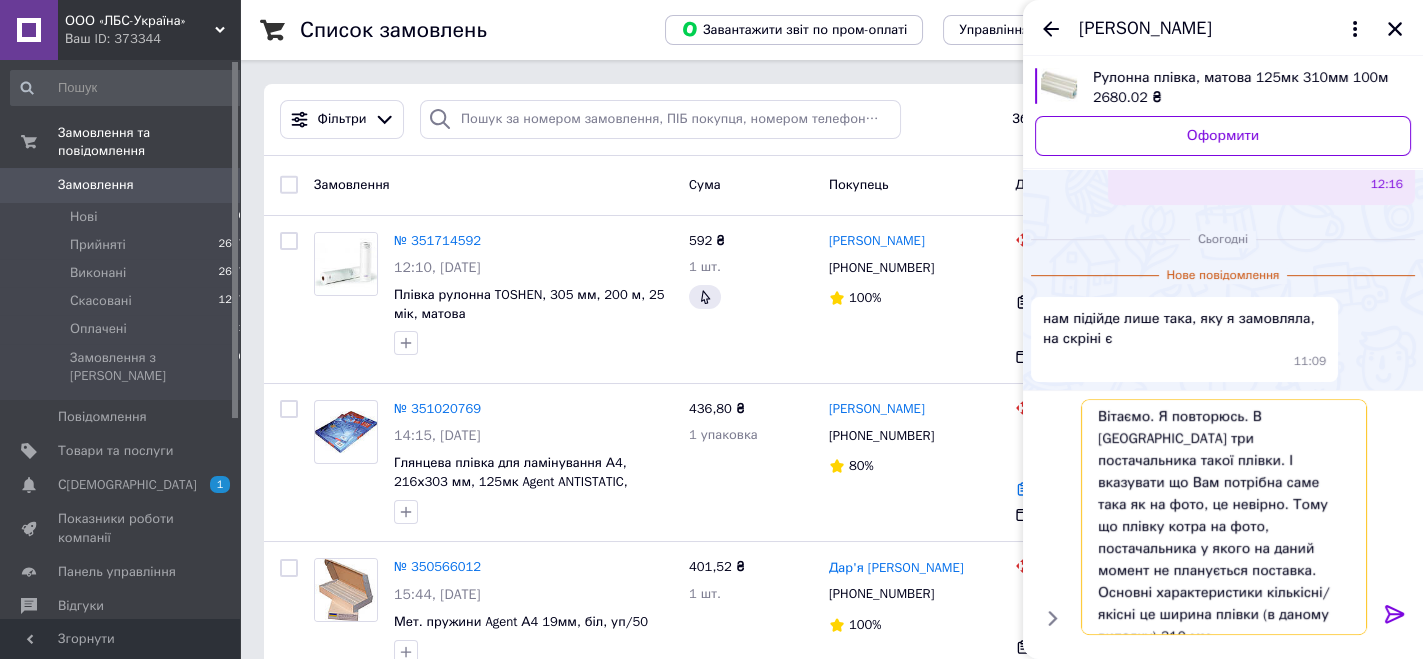 scroll, scrollTop: 14, scrollLeft: 0, axis: vertical 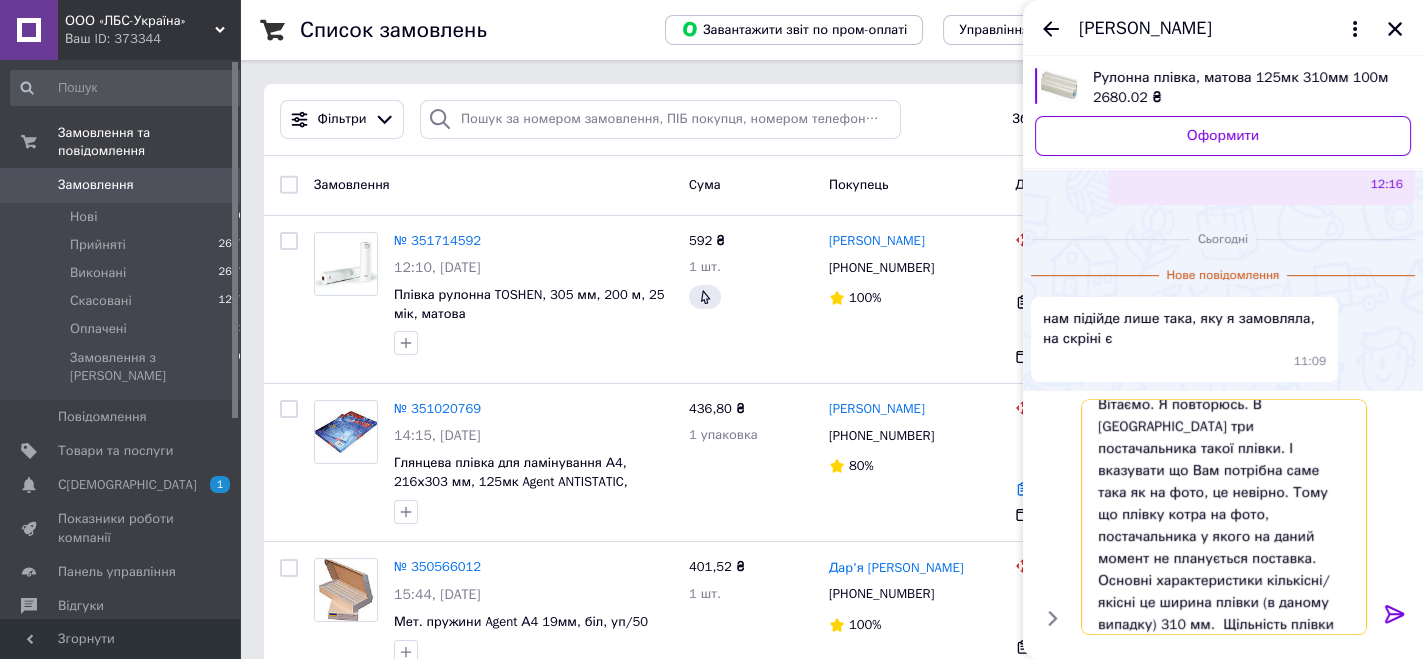 drag, startPoint x: 1098, startPoint y: 605, endPoint x: 1226, endPoint y: 610, distance: 128.09763 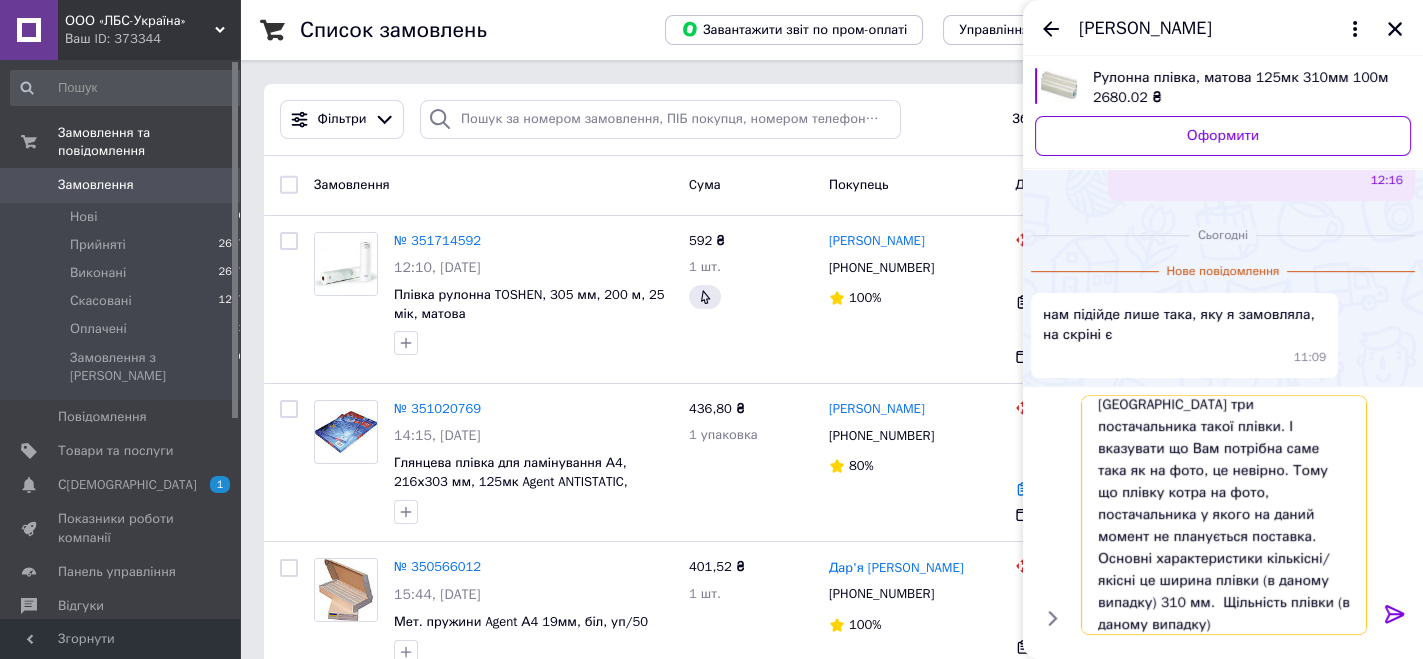 scroll, scrollTop: 0, scrollLeft: 0, axis: both 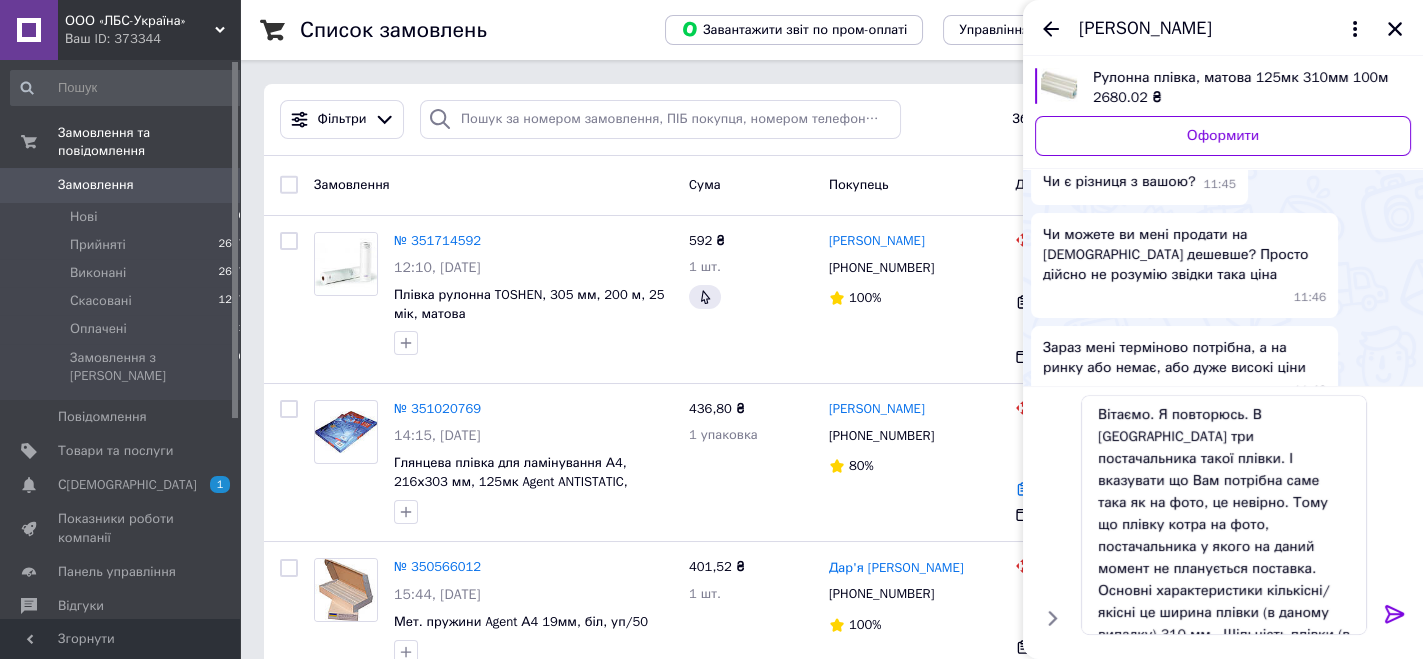 click at bounding box center [1039, 8] 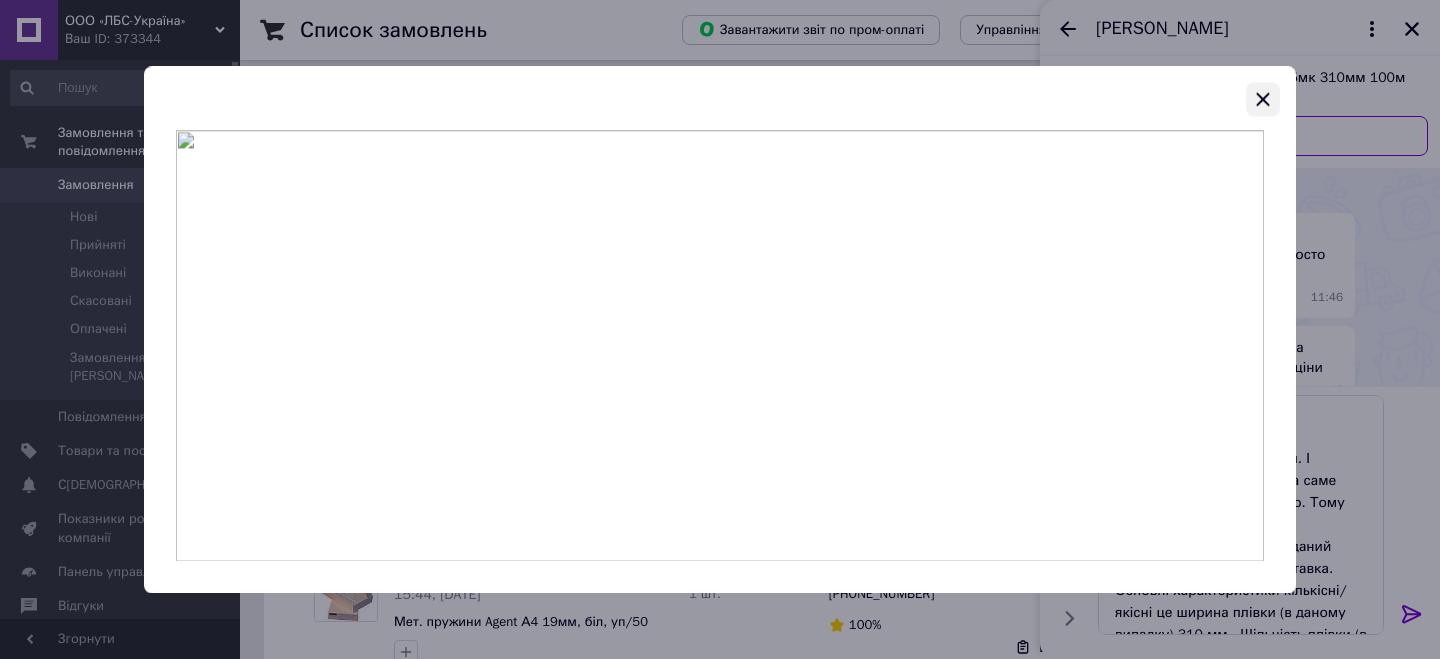 click 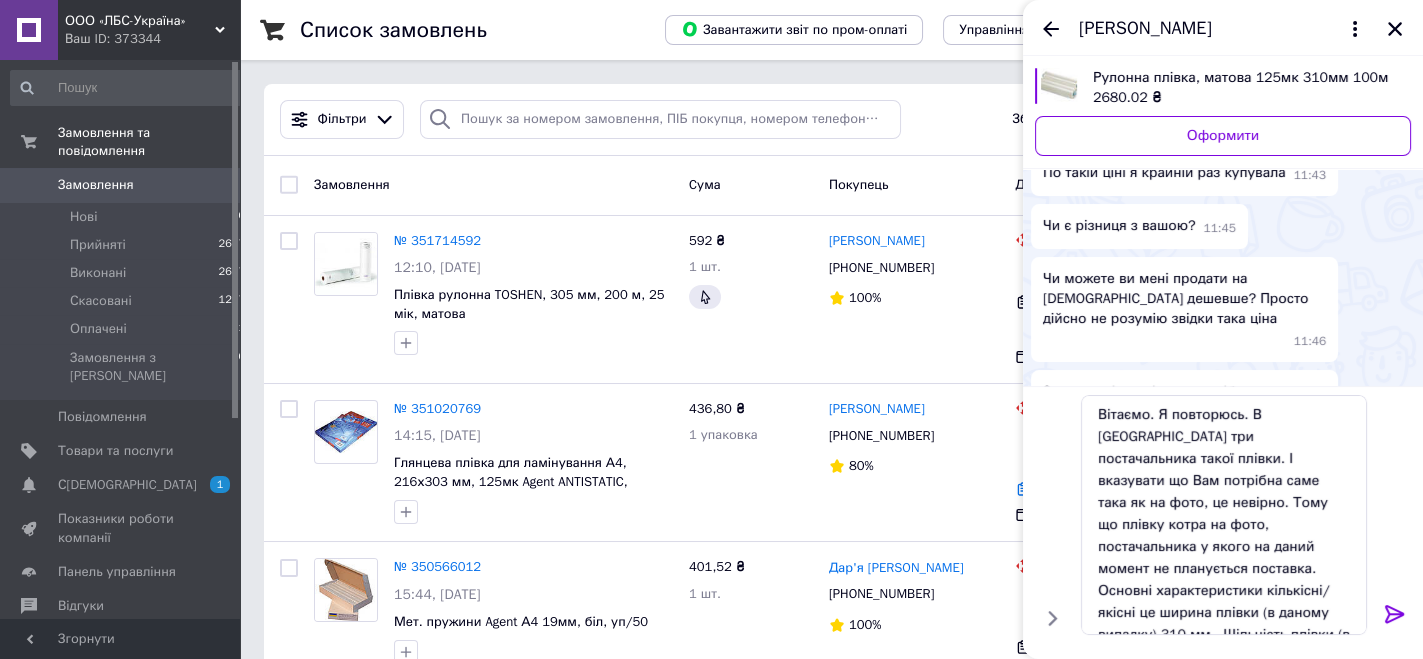scroll, scrollTop: 863, scrollLeft: 0, axis: vertical 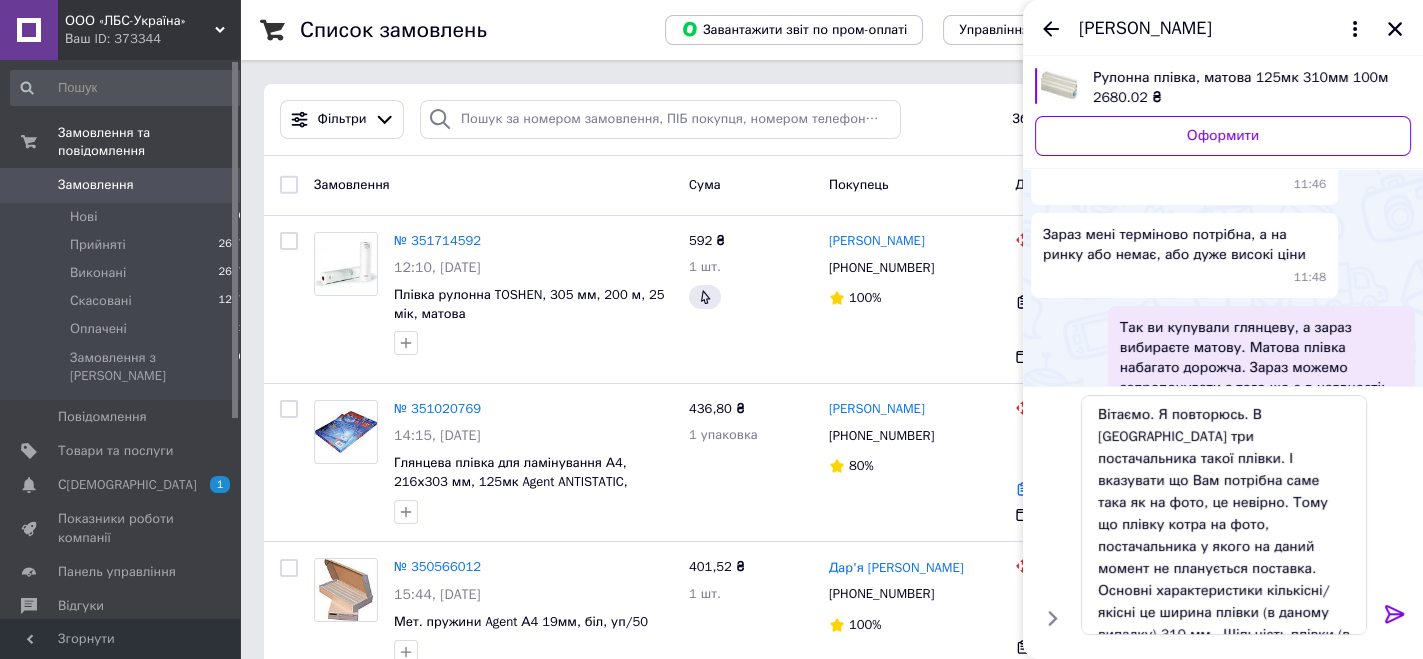 click at bounding box center [1039, -77] 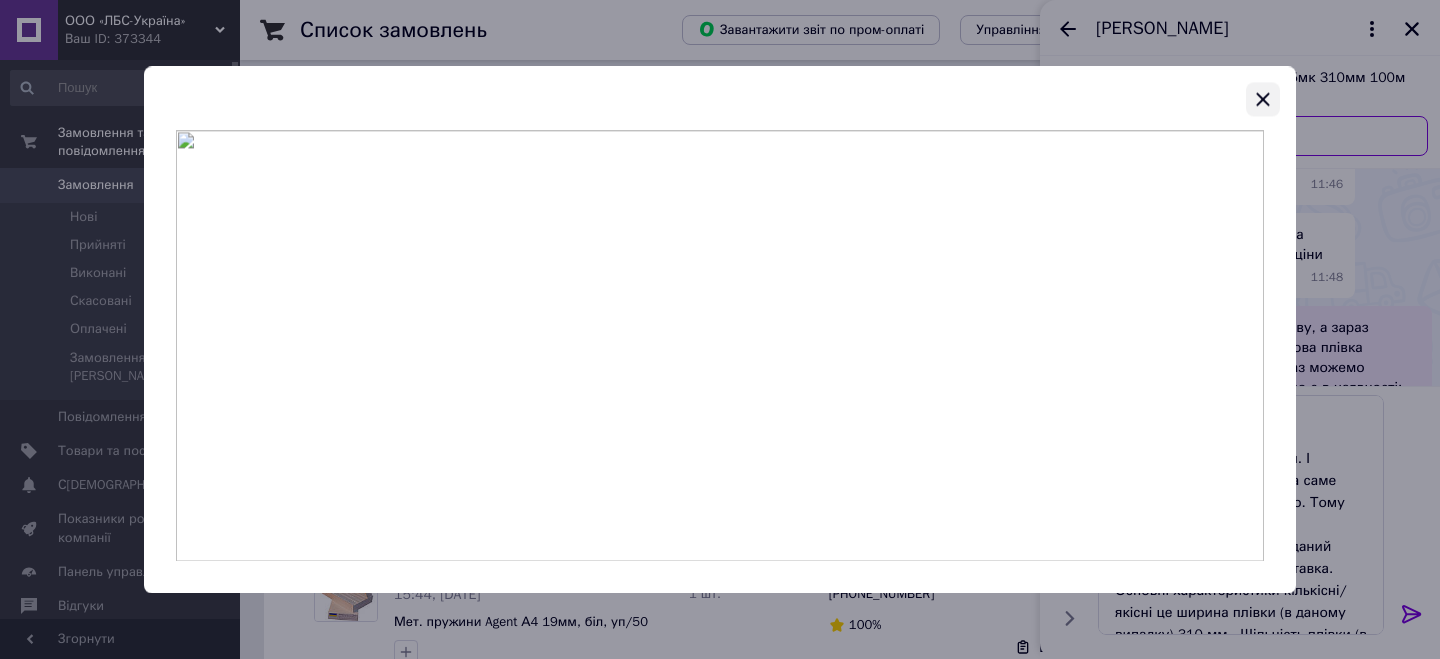 click 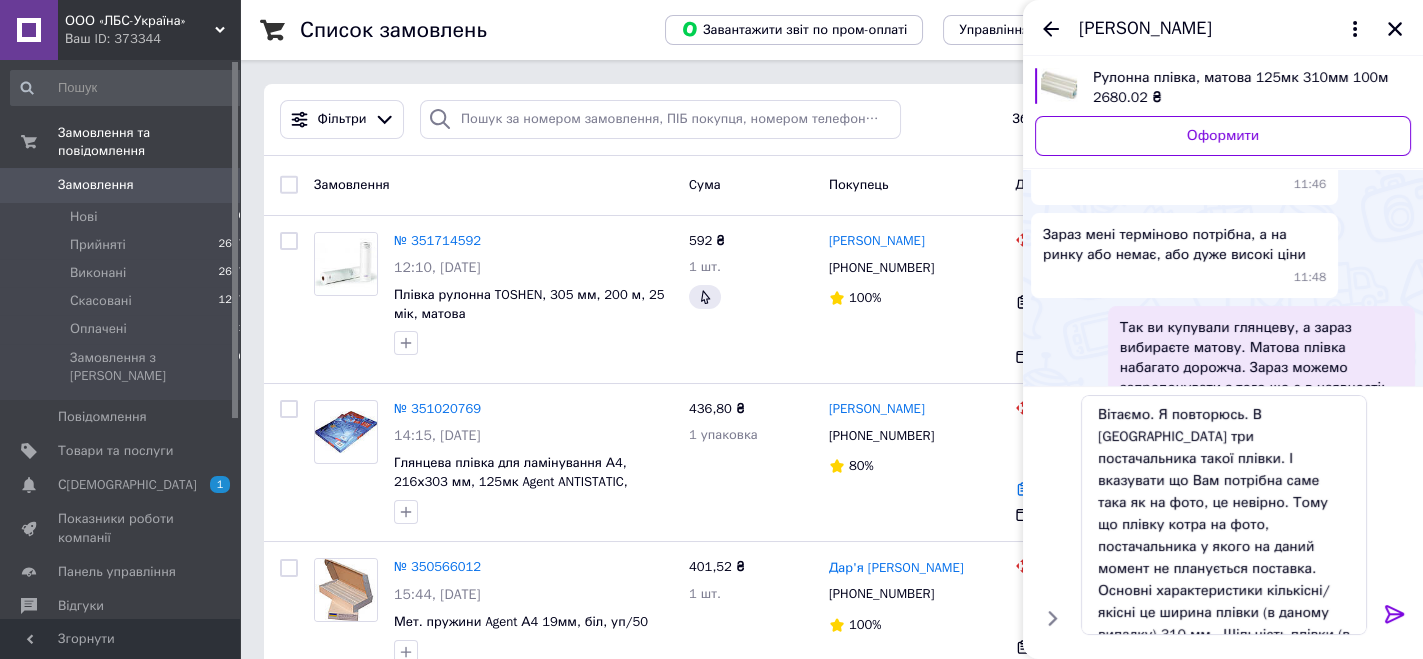 scroll, scrollTop: 42, scrollLeft: 0, axis: vertical 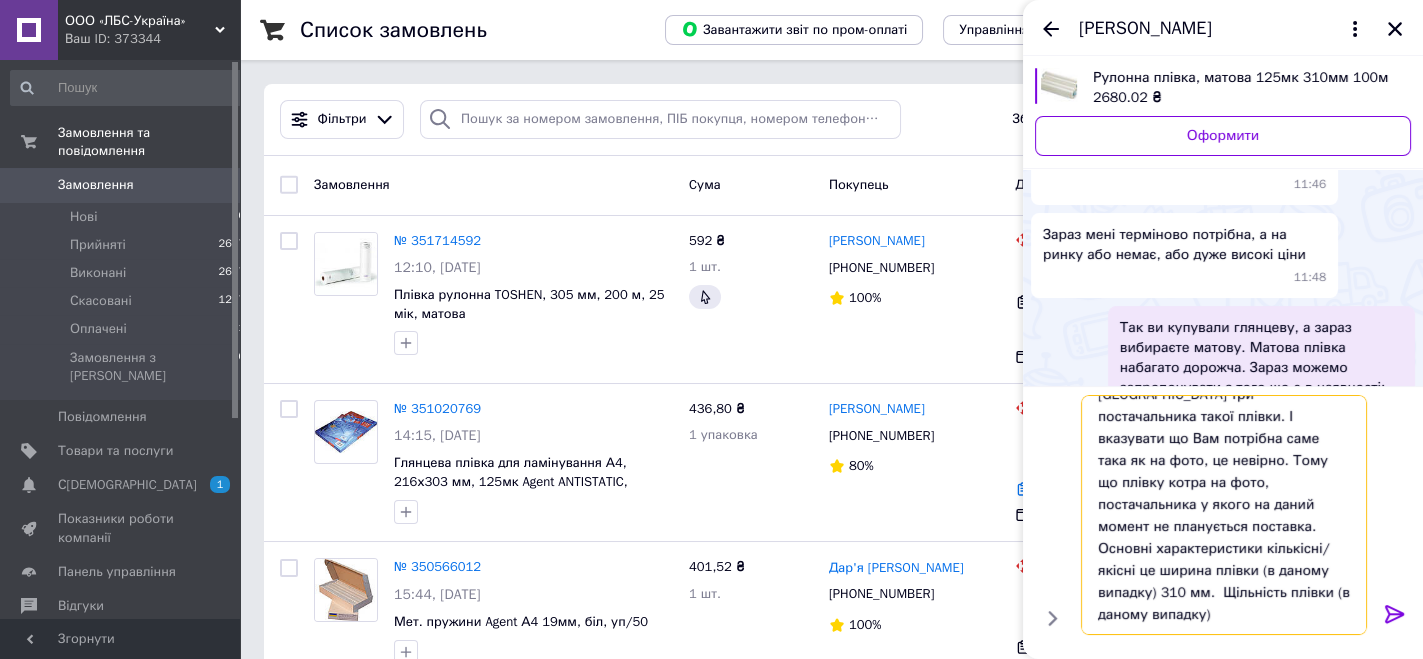 click on "Вітаємо. Я повторюсь. В [GEOGRAPHIC_DATA] три постачальника такої плівки. І вказувати що Вам потрібна саме така як на фото, це невірно. Тому що плівку котра на фото, постачальника у якого на даний момент не планується поставка. Основні характеристики кількісні/якісні це ширина плівки (в даному випадку) 310 мм.  Щільність плівки (в даному випадку)" at bounding box center [1224, 515] 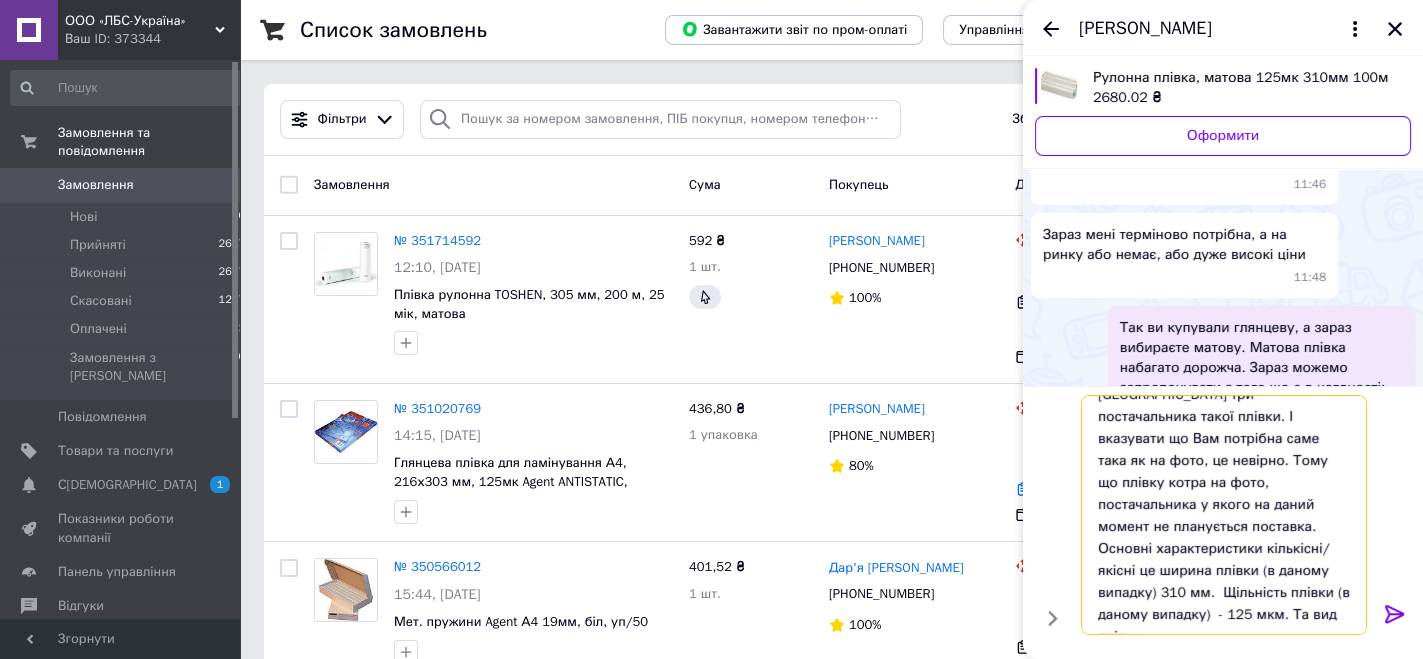 scroll, scrollTop: 55, scrollLeft: 0, axis: vertical 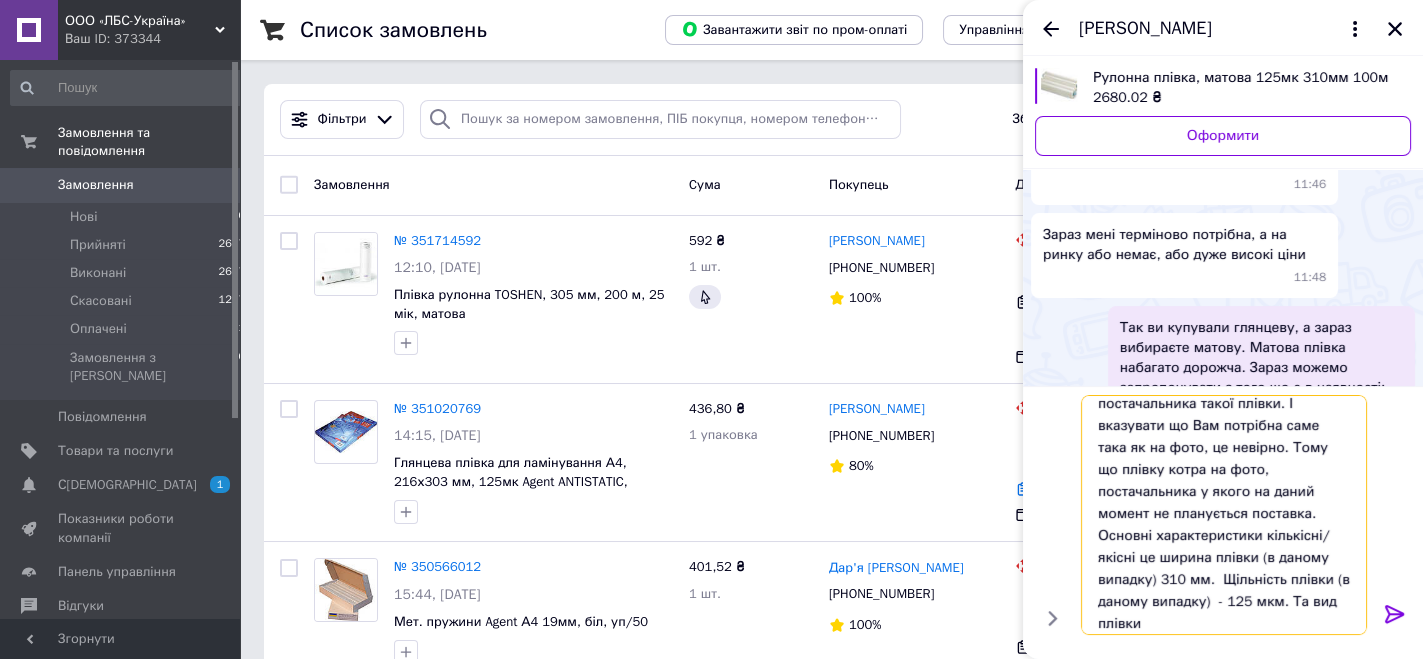 drag, startPoint x: 1216, startPoint y: 578, endPoint x: 1227, endPoint y: 608, distance: 31.95309 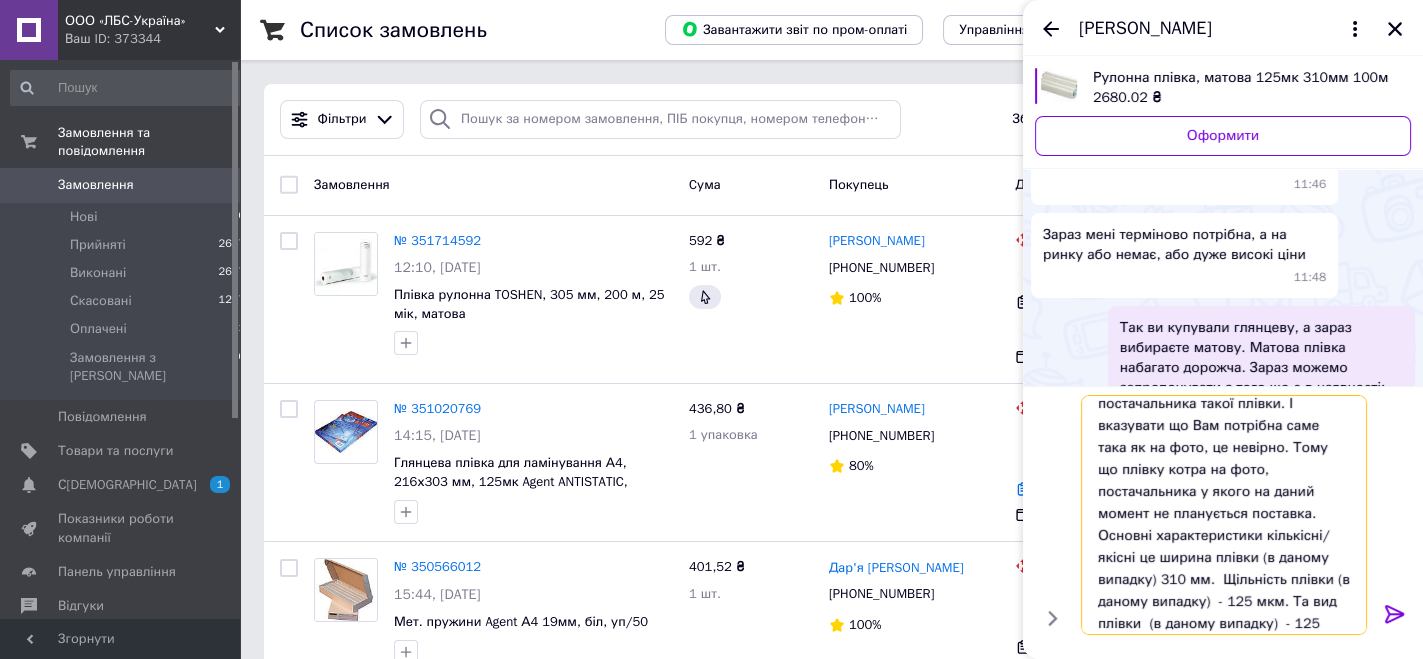 scroll, scrollTop: 77, scrollLeft: 0, axis: vertical 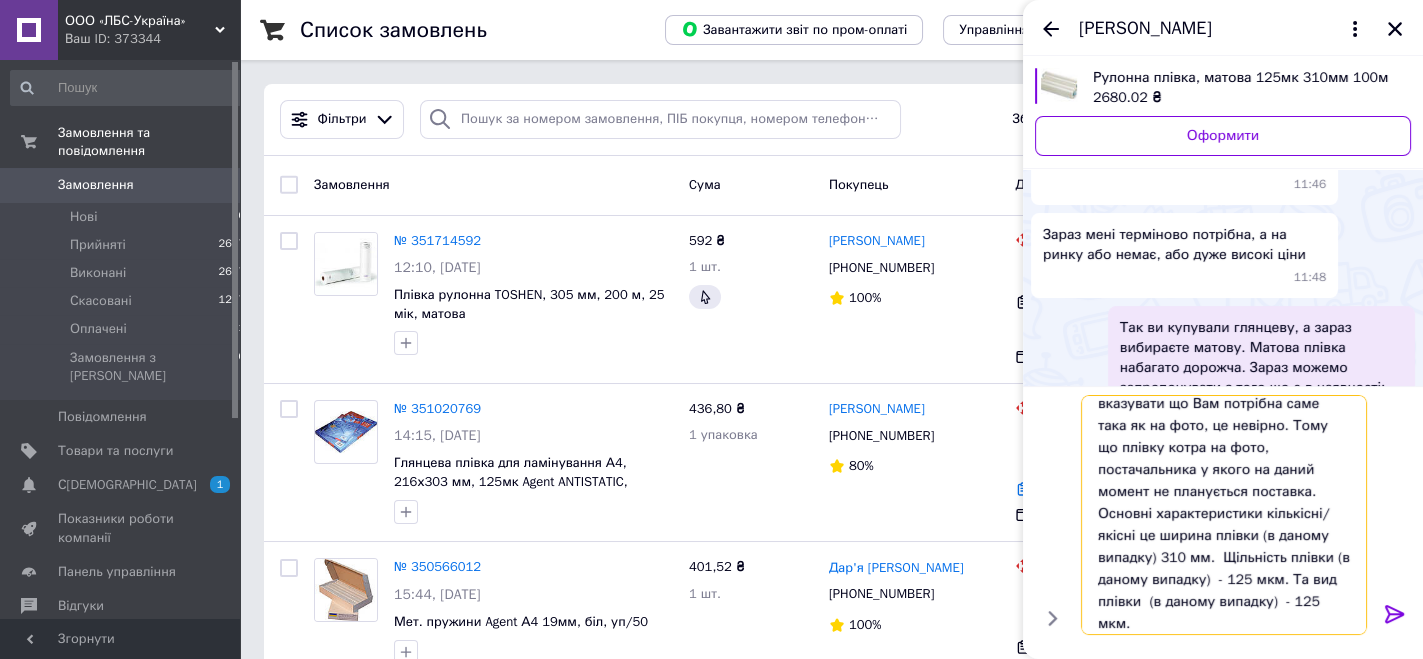 drag, startPoint x: 1289, startPoint y: 602, endPoint x: 1301, endPoint y: 617, distance: 19.209373 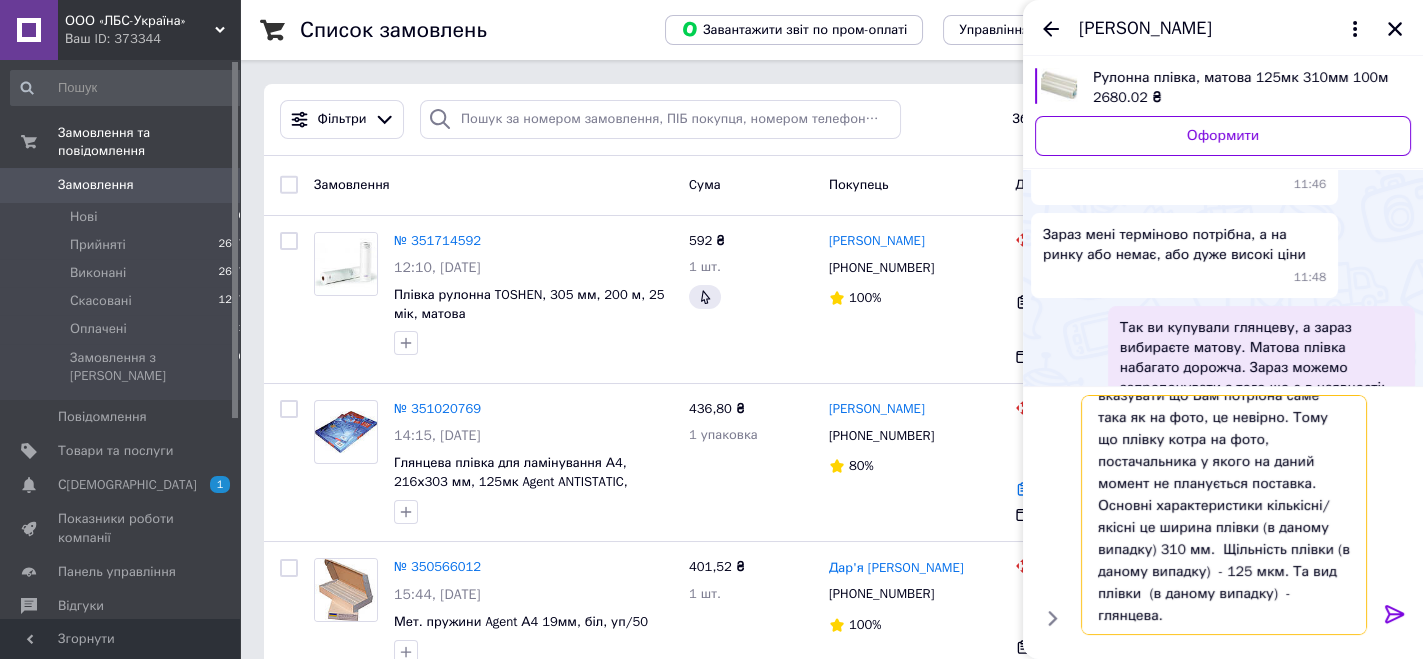 scroll, scrollTop: 86, scrollLeft: 0, axis: vertical 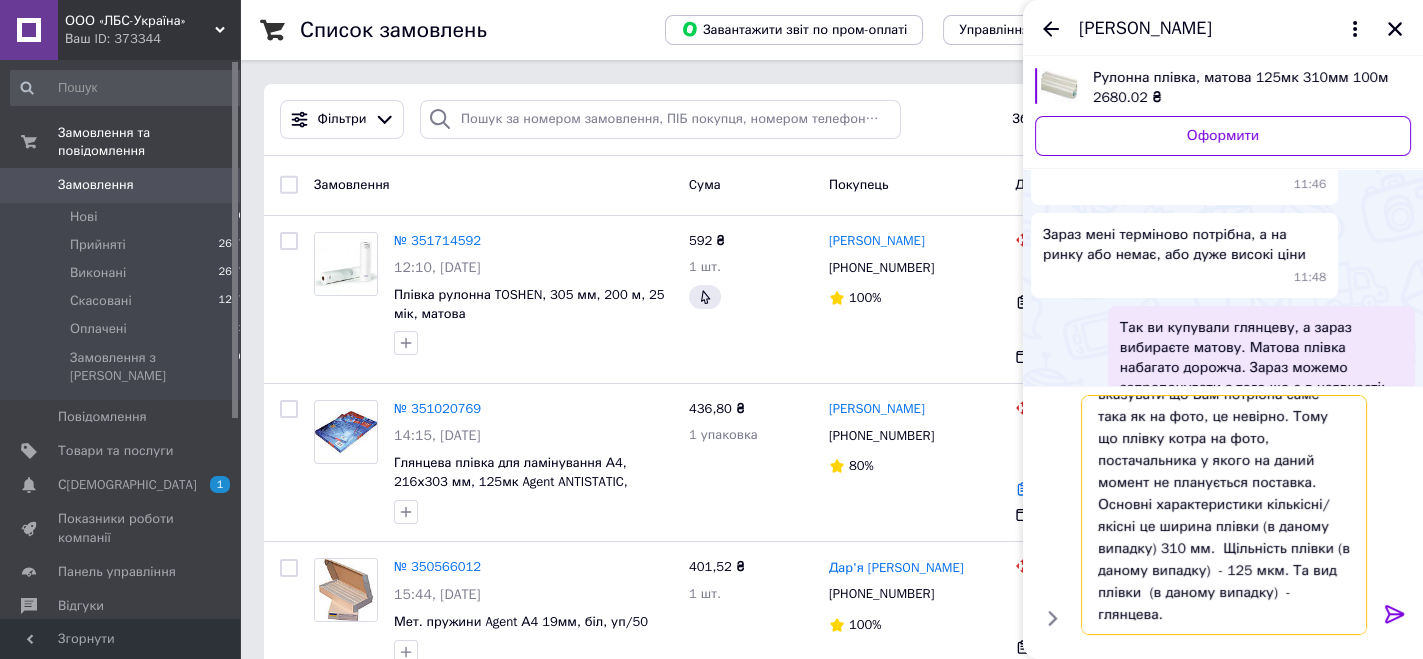 click on "Вітаємо. Я повторюсь. В [GEOGRAPHIC_DATA] три постачальника такої плівки. І вказувати що Вам потрібна саме така як на фото, це невірно. Тому що плівку котра на фото, постачальника у якого на даний момент не планується поставка. Основні характеристики кількісні/якісні це ширина плівки (в даному випадку) 310 мм.  Щільність плівки (в даному випадку)  - 125 мкм. Та вид плівки  (в даному випадку)  - глянцева." at bounding box center (1224, 515) 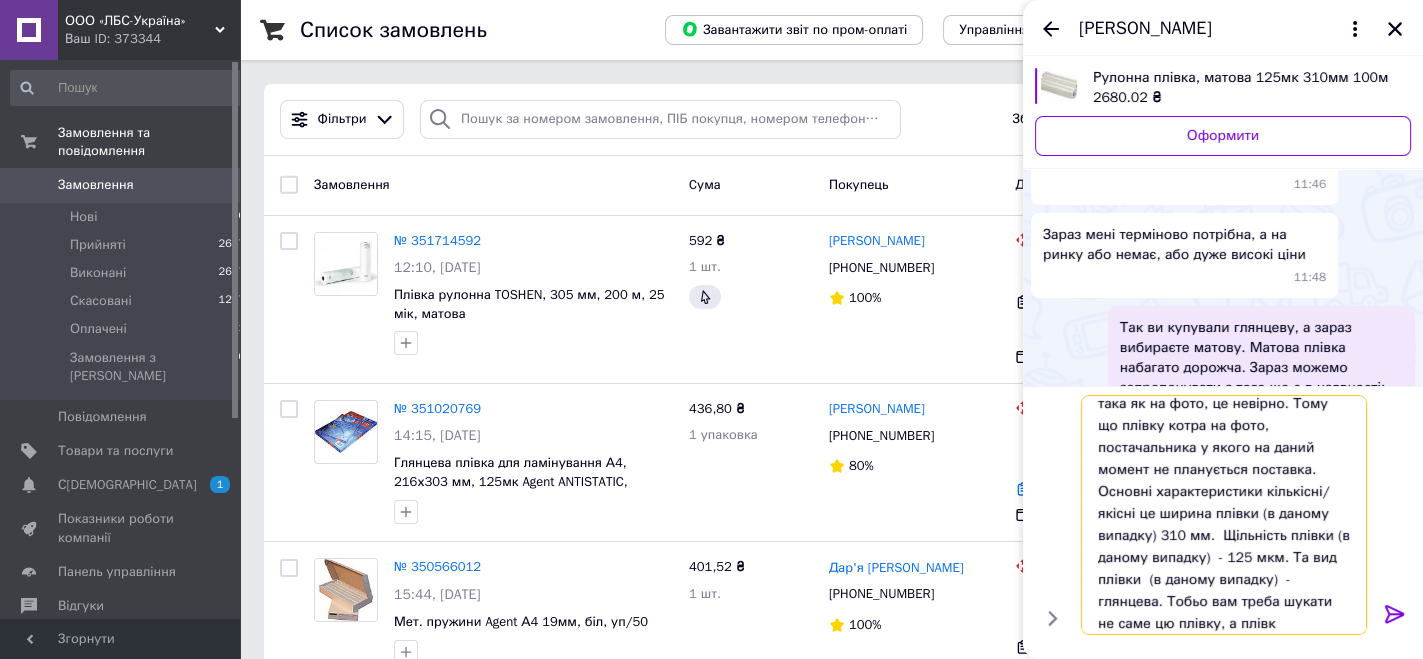 scroll, scrollTop: 121, scrollLeft: 0, axis: vertical 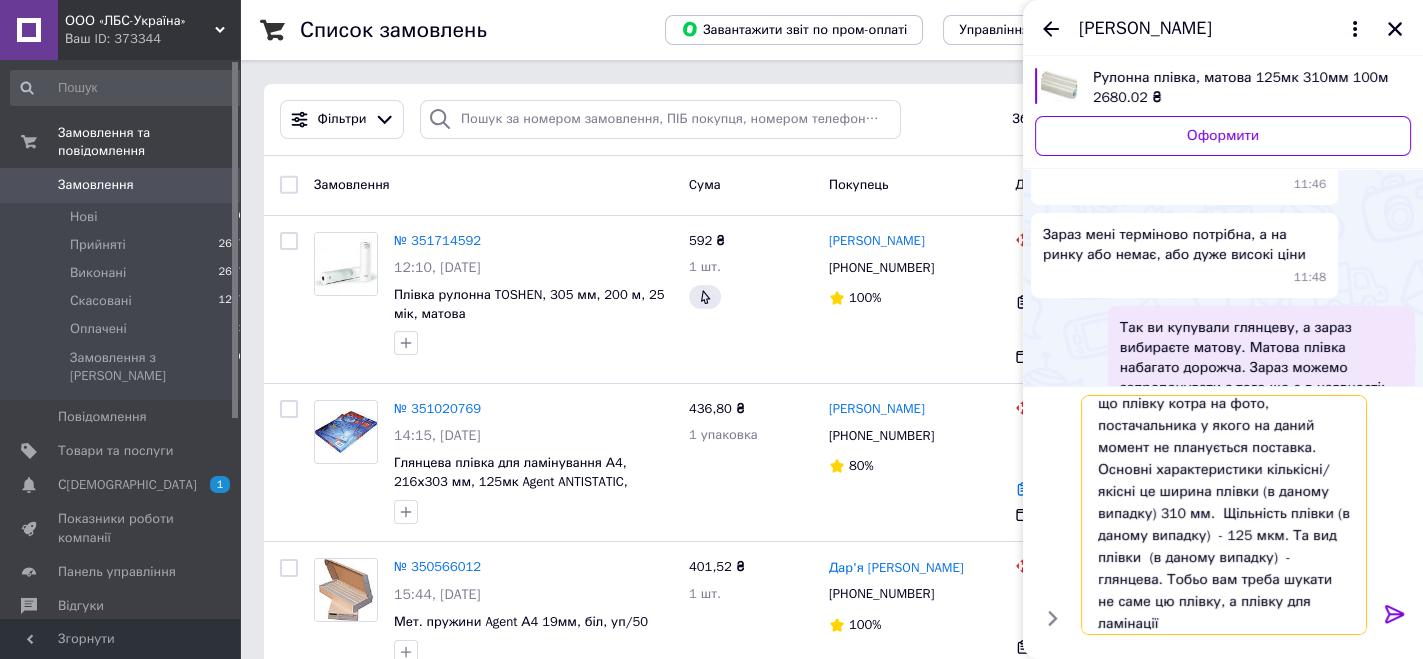 click on "Вітаємо. Я повторюсь. В [GEOGRAPHIC_DATA] три постачальника такої плівки. І вказувати що Вам потрібна саме така як на фото, це невірно. Тому що плівку котра на фото, постачальника у якого на даний момент не планується поставка. Основні характеристики кількісні/якісні це ширина плівки (в даному випадку) 310 мм.  Щільність плівки (в даному випадку)  - 125 мкм. Та вид плівки  (в даному випадку)  - глянцева. Тобьо вам треба шукати не саме цю плівку, а плівку для ламінації" at bounding box center [1224, 515] 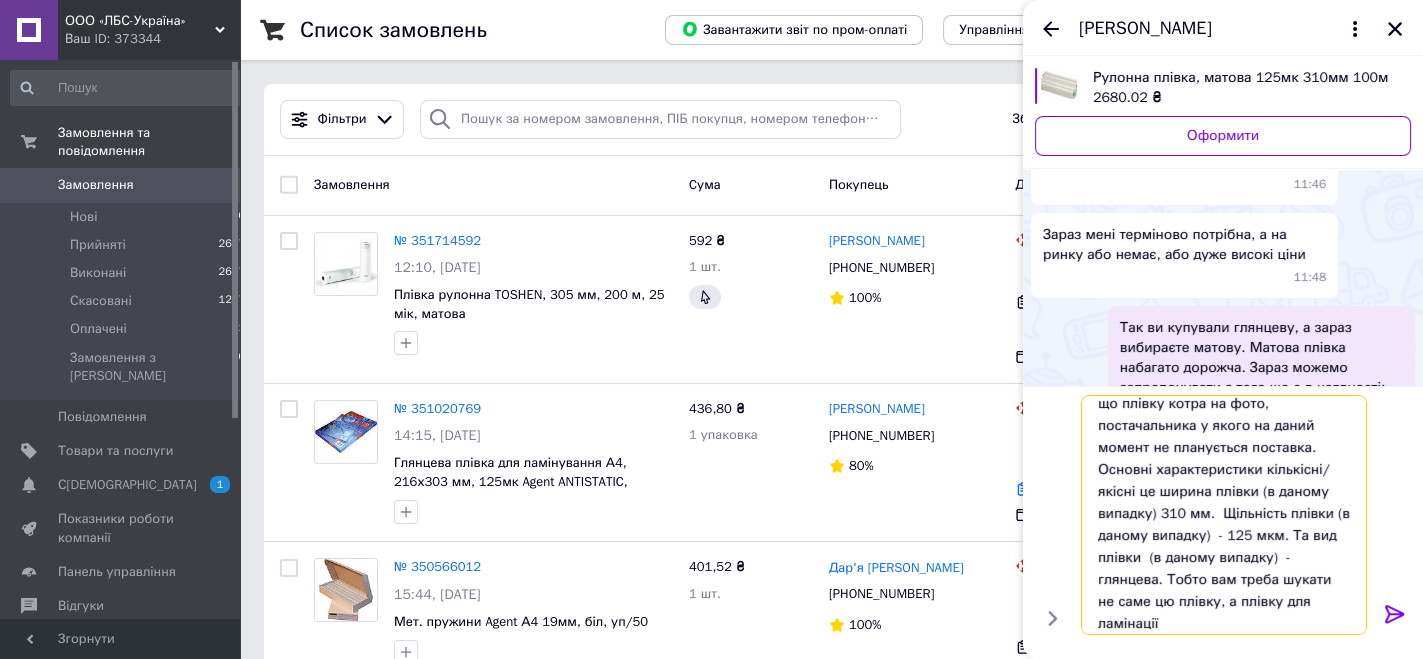 click on "Вітаємо. Я повторюсь. В [GEOGRAPHIC_DATA] три постачальника такої плівки. І вказувати що Вам потрібна саме така як на фото, це невірно. Тому що плівку котра на фото, постачальника у якого на даний момент не планується поставка. Основні характеристики кількісні/якісні це ширина плівки (в даному випадку) 310 мм.  Щільність плівки (в даному випадку)  - 125 мкм. Та вид плівки  (в даному випадку)  - глянцева. Тобто вам треба шукати не саме цю плівку, а плівку для ламінації" at bounding box center (1224, 515) 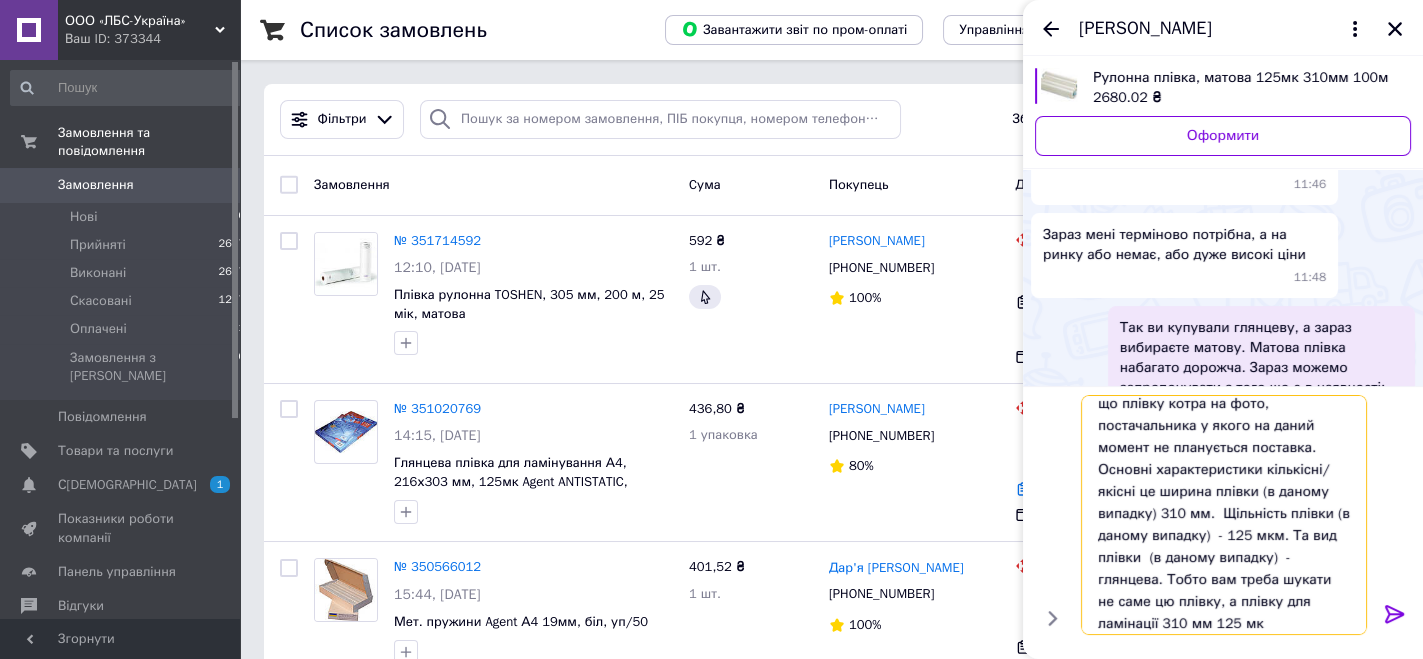 scroll, scrollTop: 143, scrollLeft: 0, axis: vertical 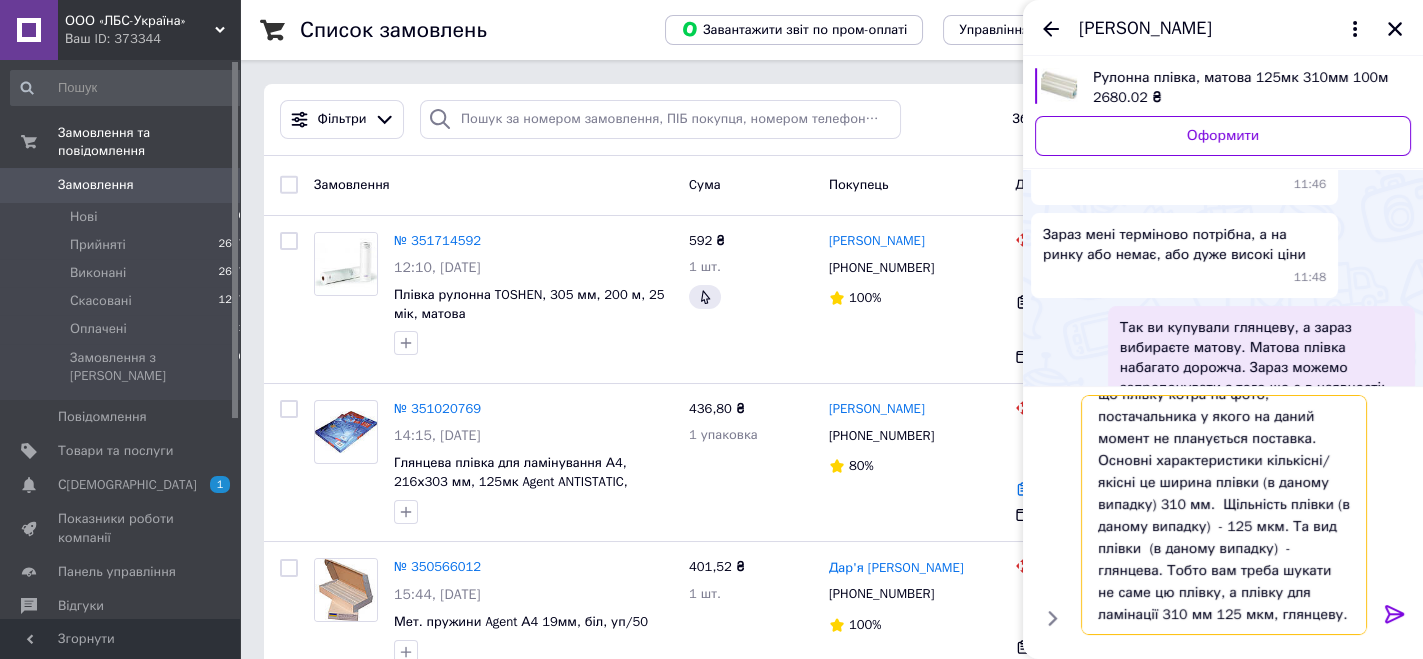type on "Вітаємо. Я повторюсь. В [GEOGRAPHIC_DATA] три постачальника такої плівки. І вказувати що Вам потрібна саме така як на фото, це невірно. Тому що плівку котра на фото, постачальника у якого на даний момент не планується поставка. Основні характеристики кількісні/якісні це ширина плівки (в даному випадку) 310 мм.  Щільність плівки (в даному випадку)  - 125 мкм. Та вид плівки  (в даному випадку)  - глянцева. Тобто вам треба шукати не саме цю плівку, а плівку для ламінації 310 мм 125 мкм, глянцеву." 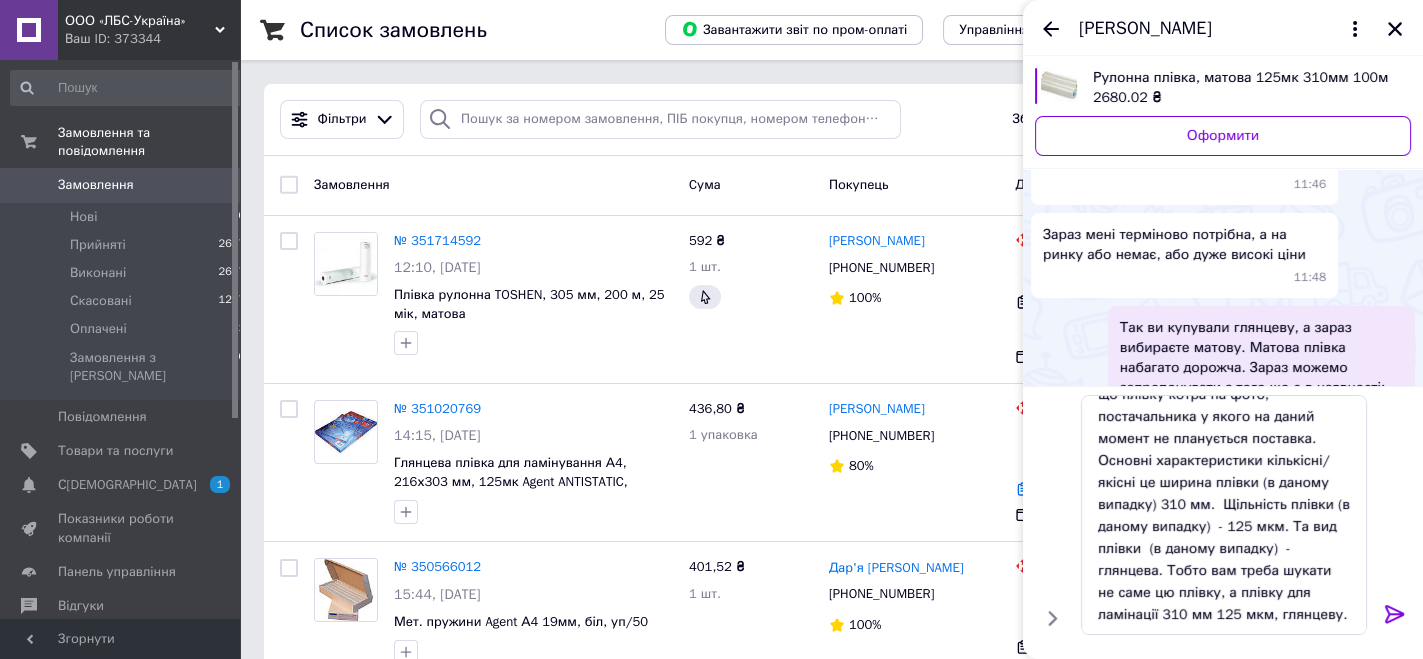 click 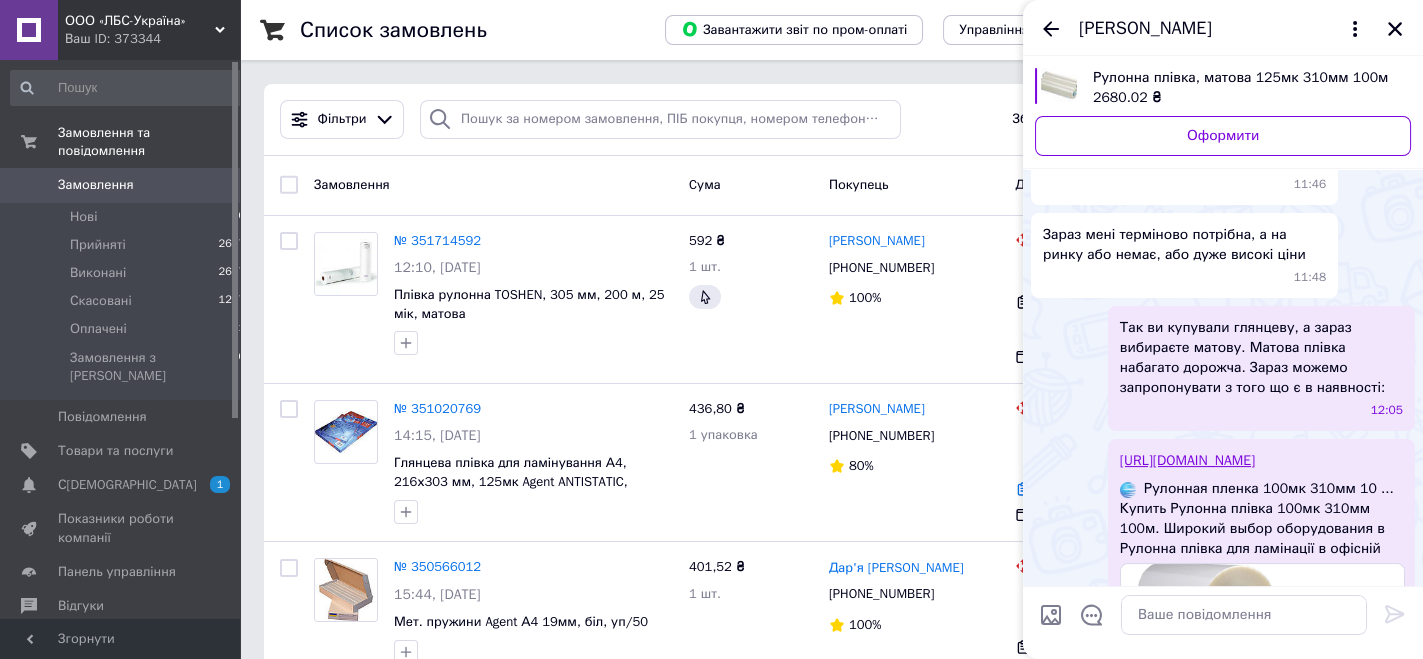 scroll, scrollTop: 0, scrollLeft: 0, axis: both 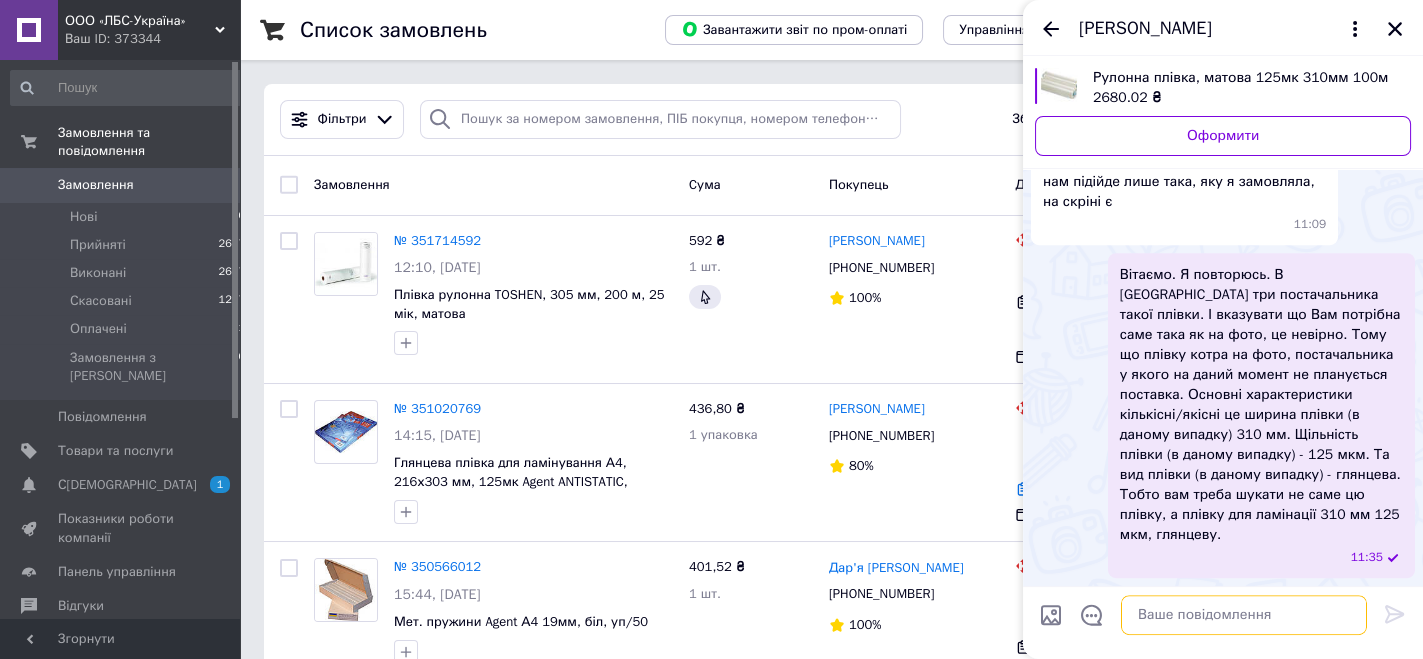 click at bounding box center [1244, 615] 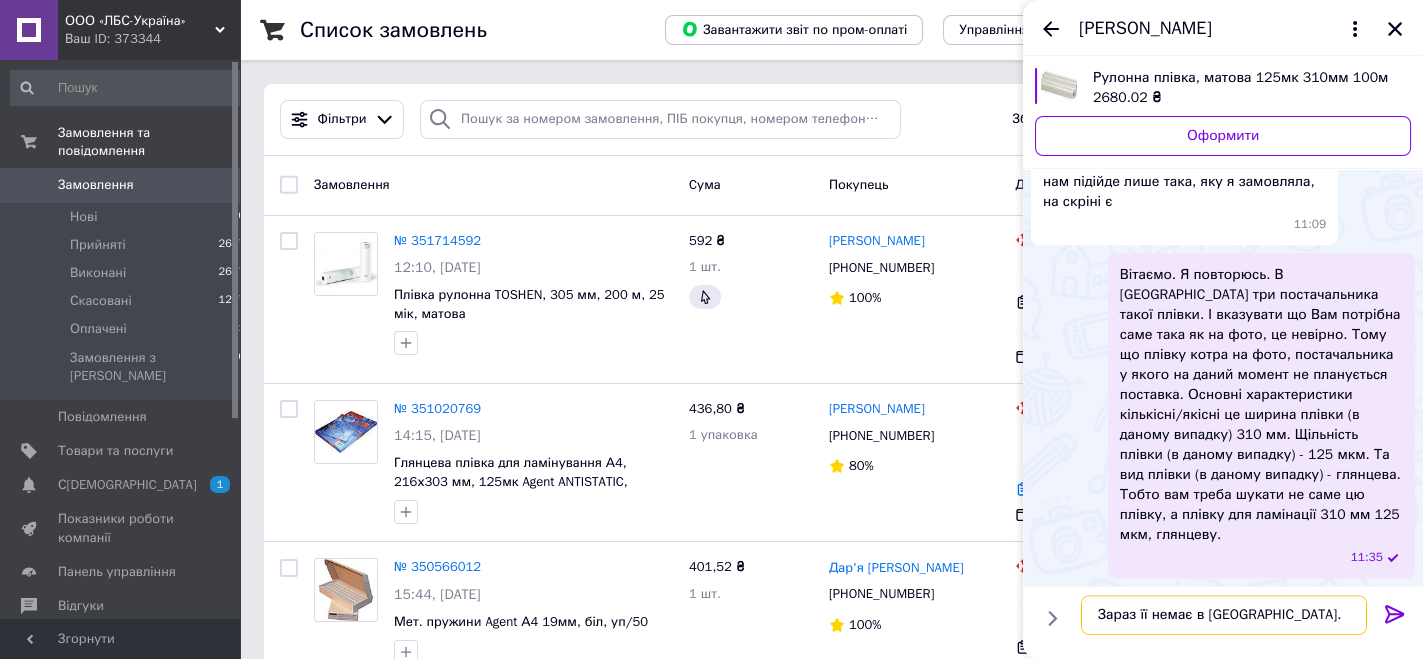 type on "Зараз її немає в [GEOGRAPHIC_DATA]." 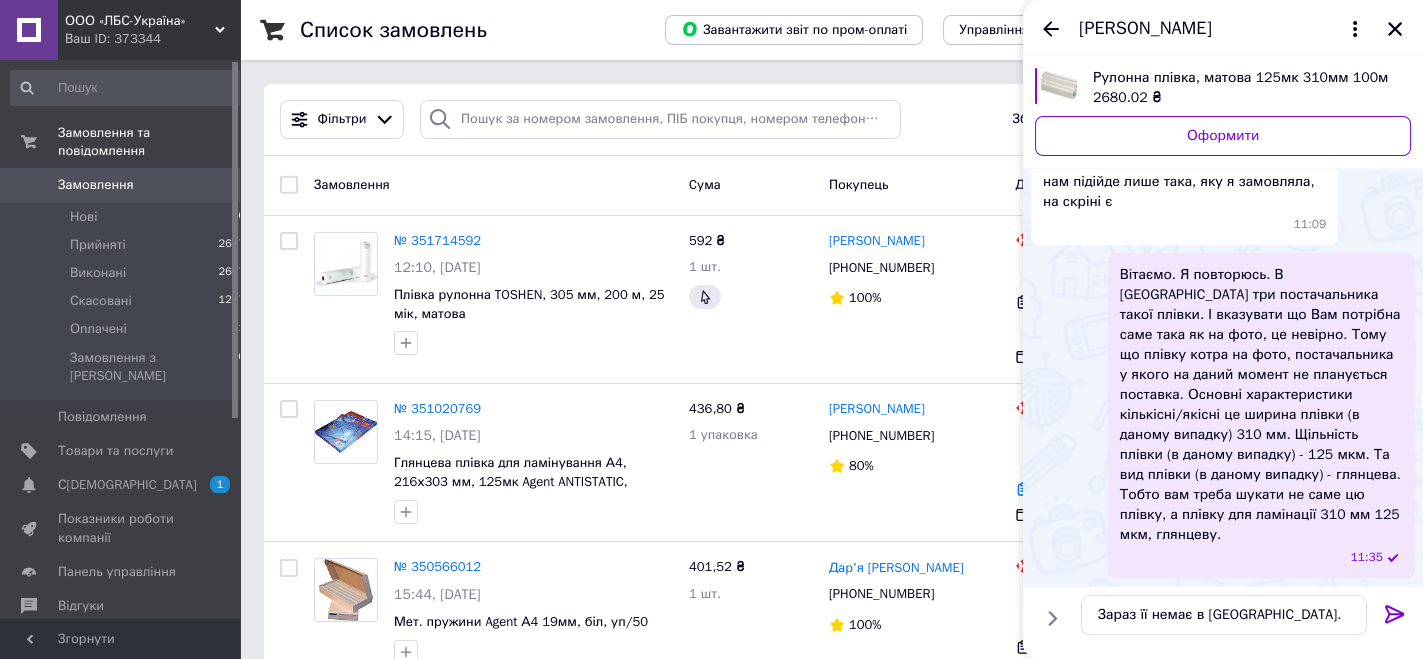 click 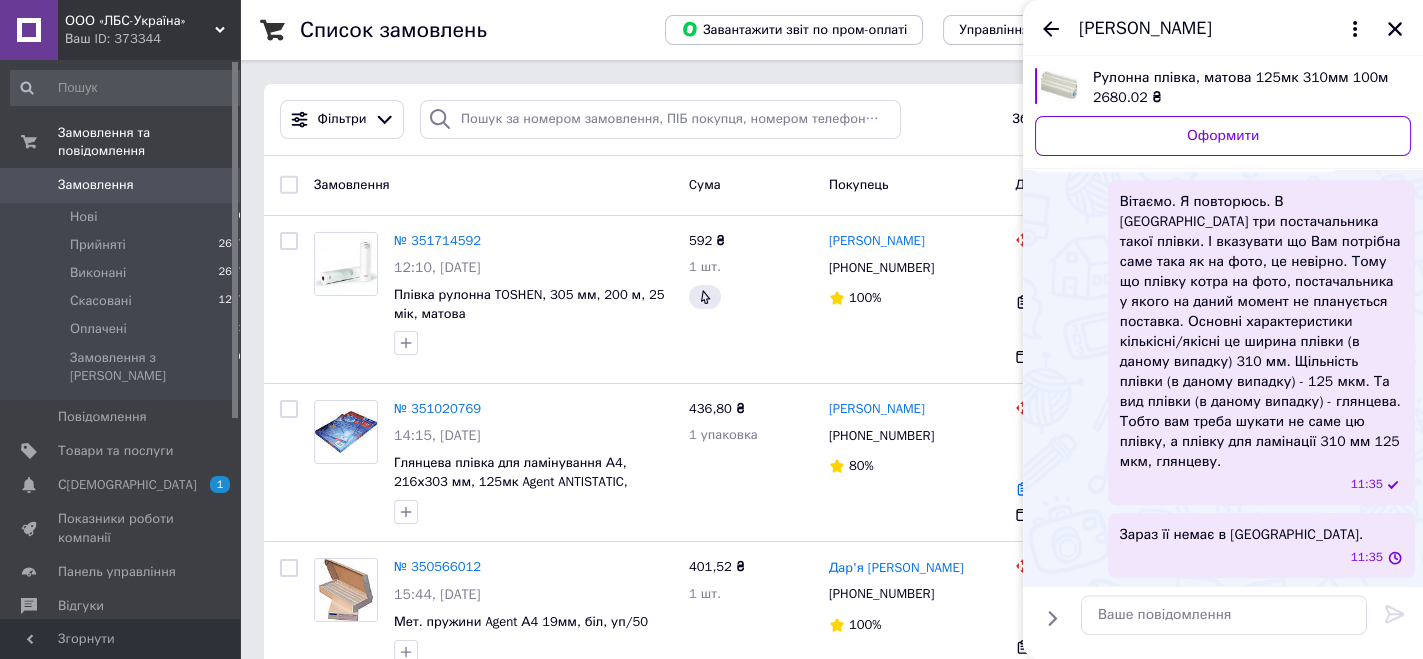 scroll, scrollTop: 2332, scrollLeft: 0, axis: vertical 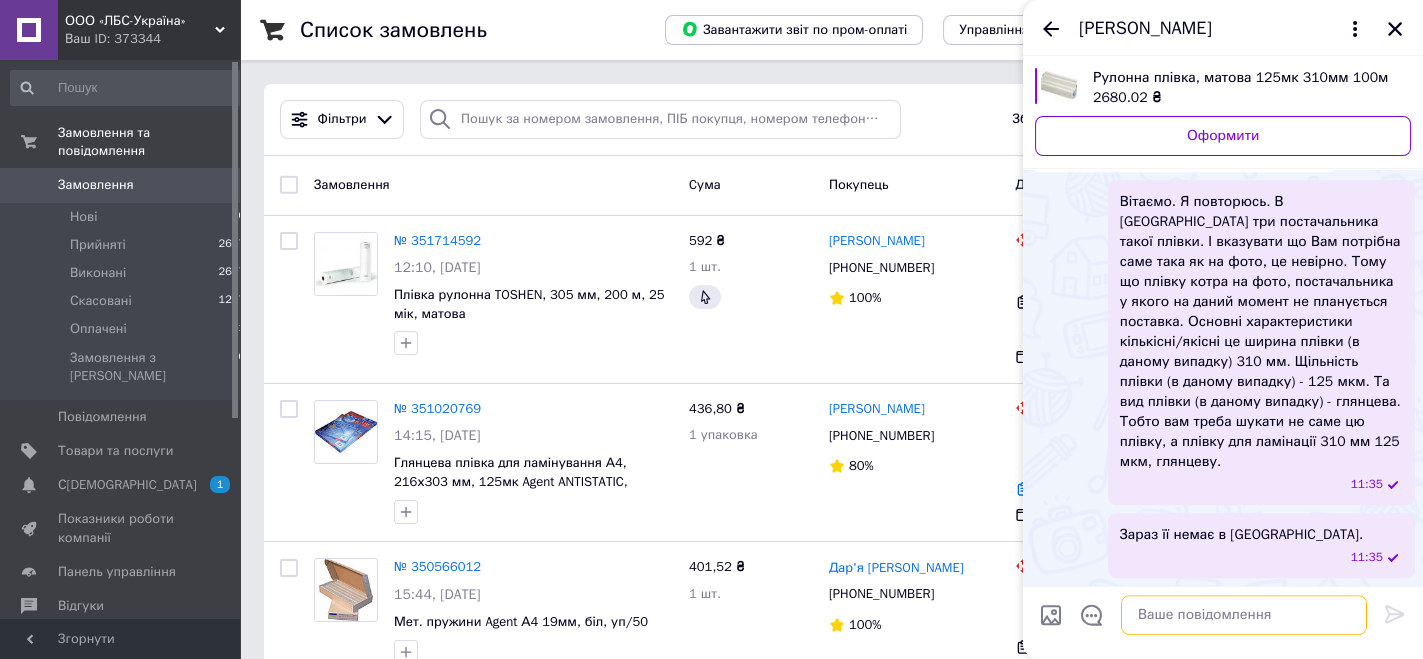 click at bounding box center (1244, 615) 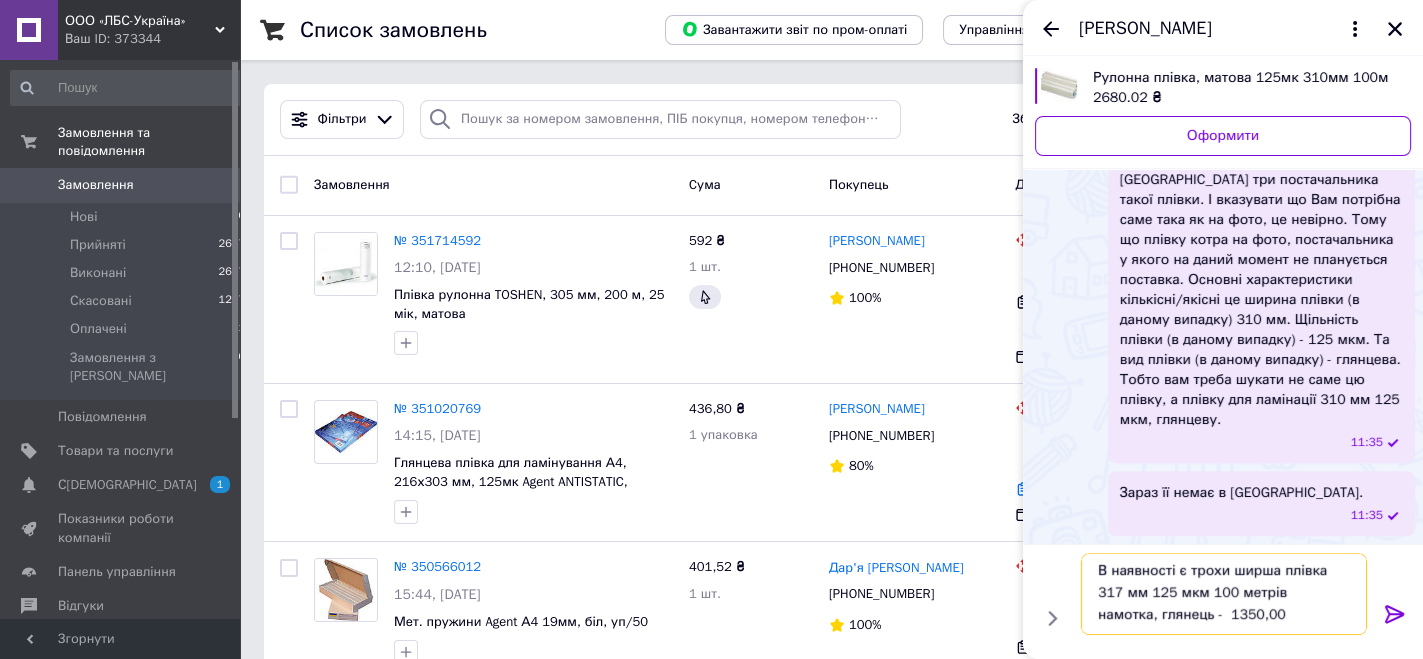 scroll, scrollTop: 14, scrollLeft: 0, axis: vertical 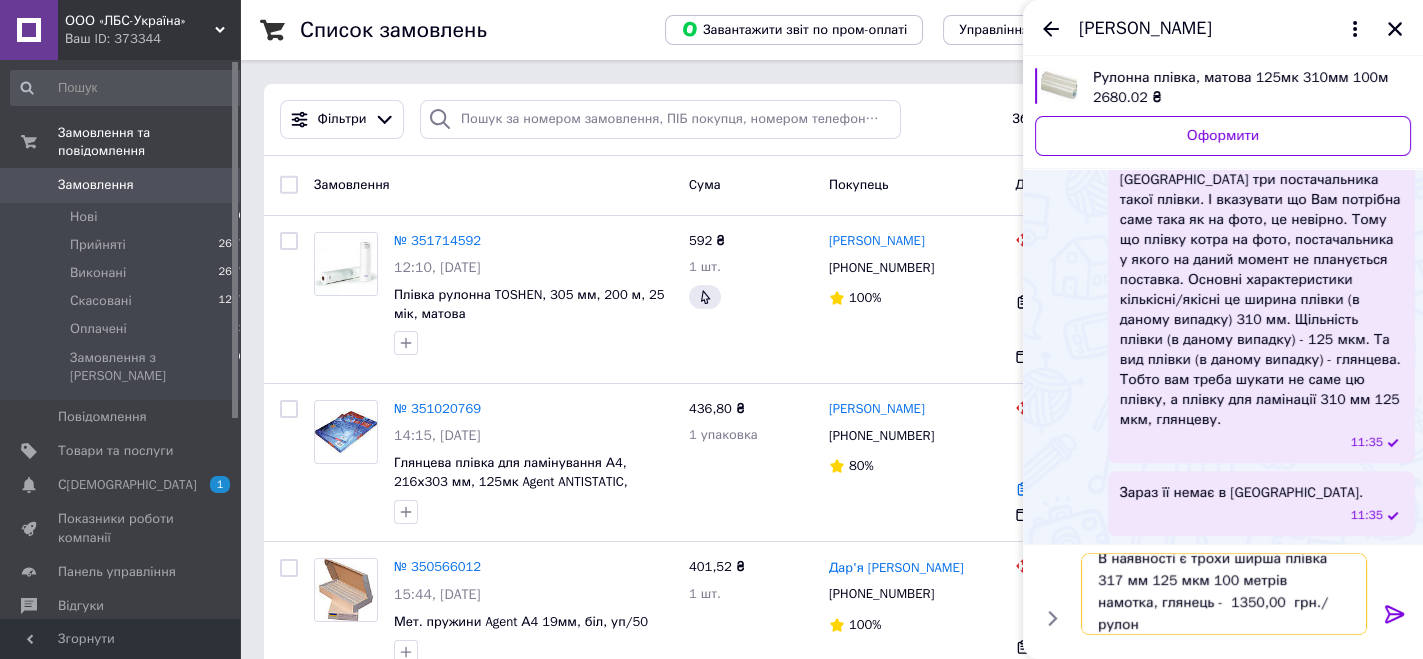 type on "В наявності є трохи ширша плівка 317 мм 125 мкм 100 метрів намотка, глянець -  1350,00  грн./рулон" 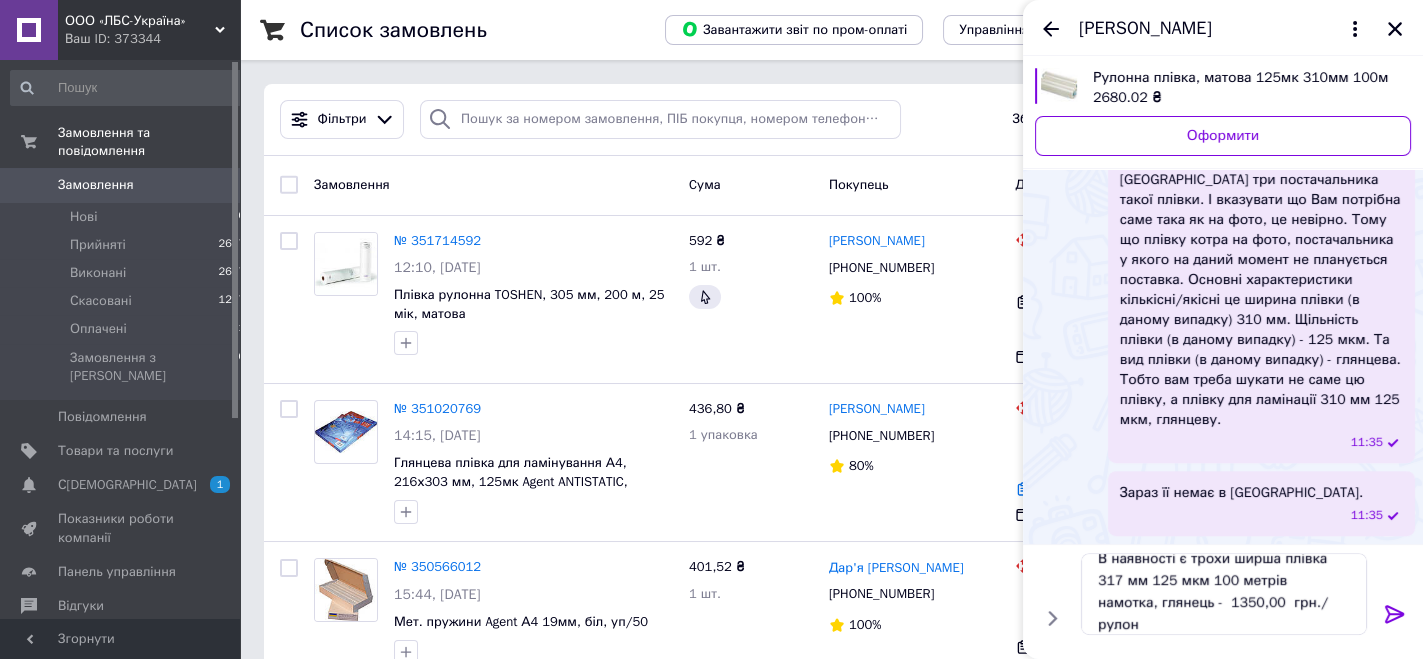 click at bounding box center (1395, 618) 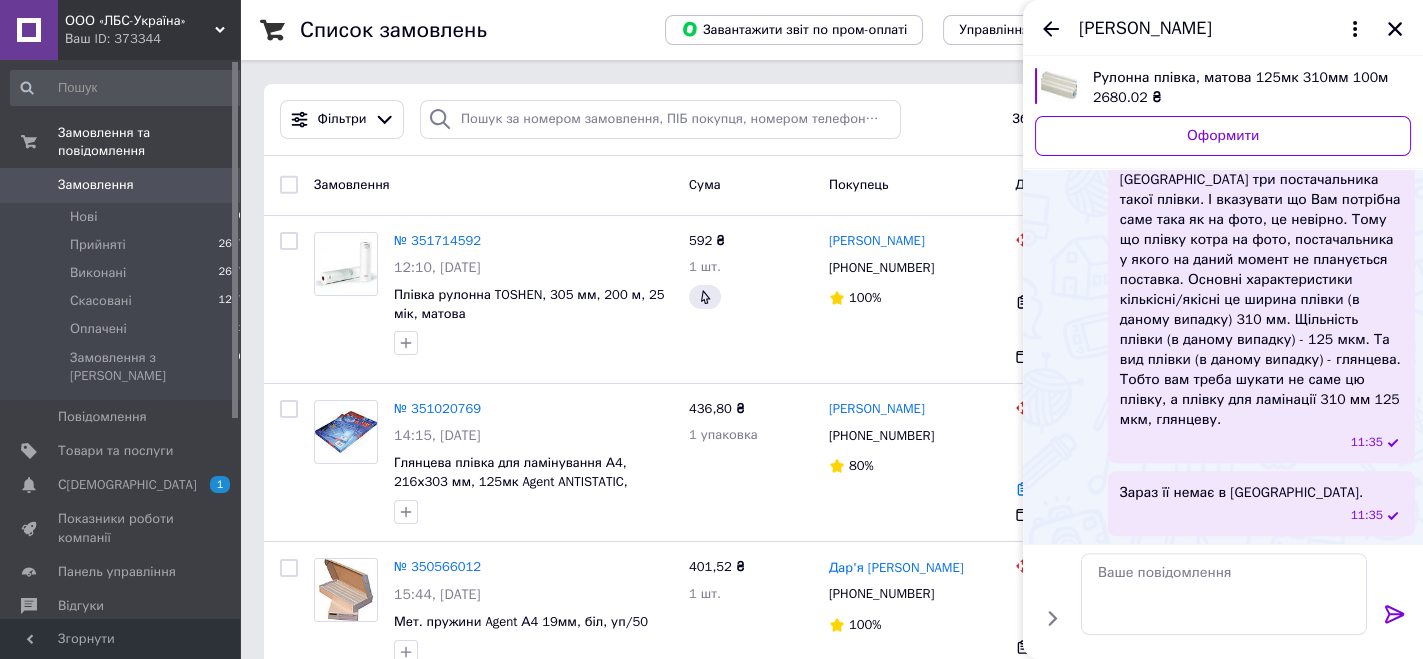 scroll, scrollTop: 0, scrollLeft: 0, axis: both 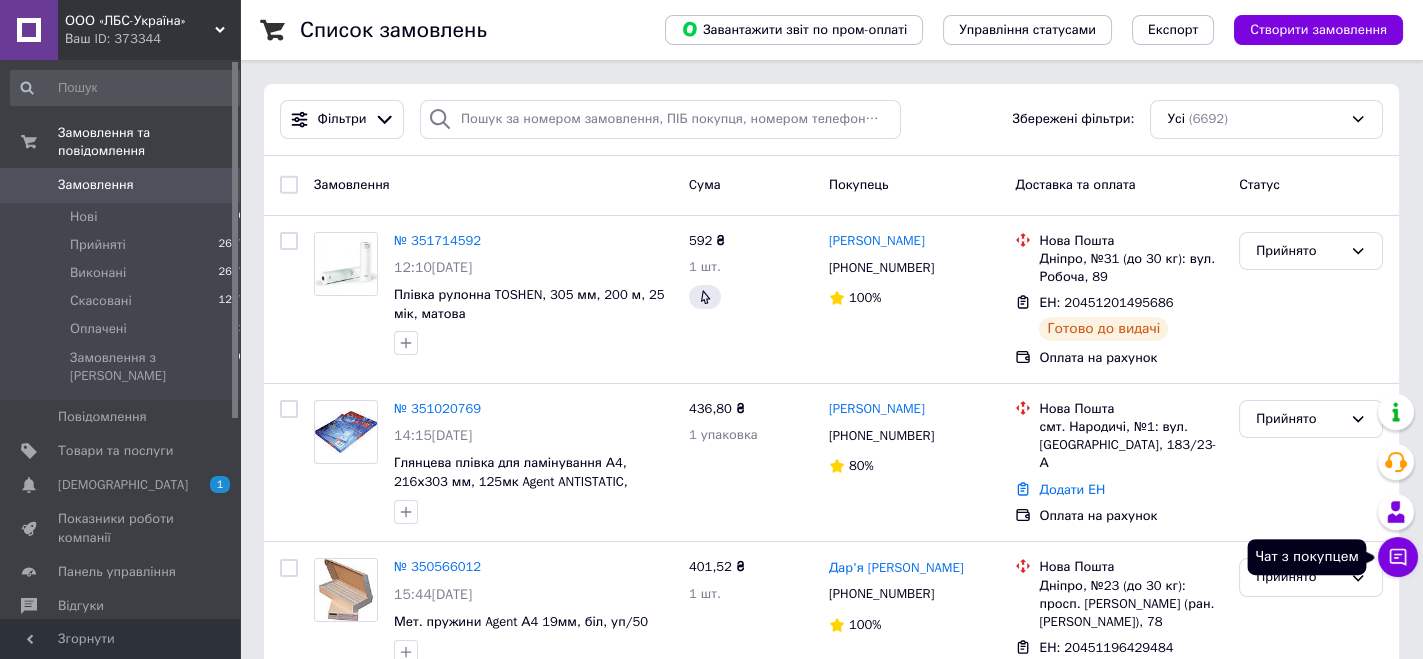 click 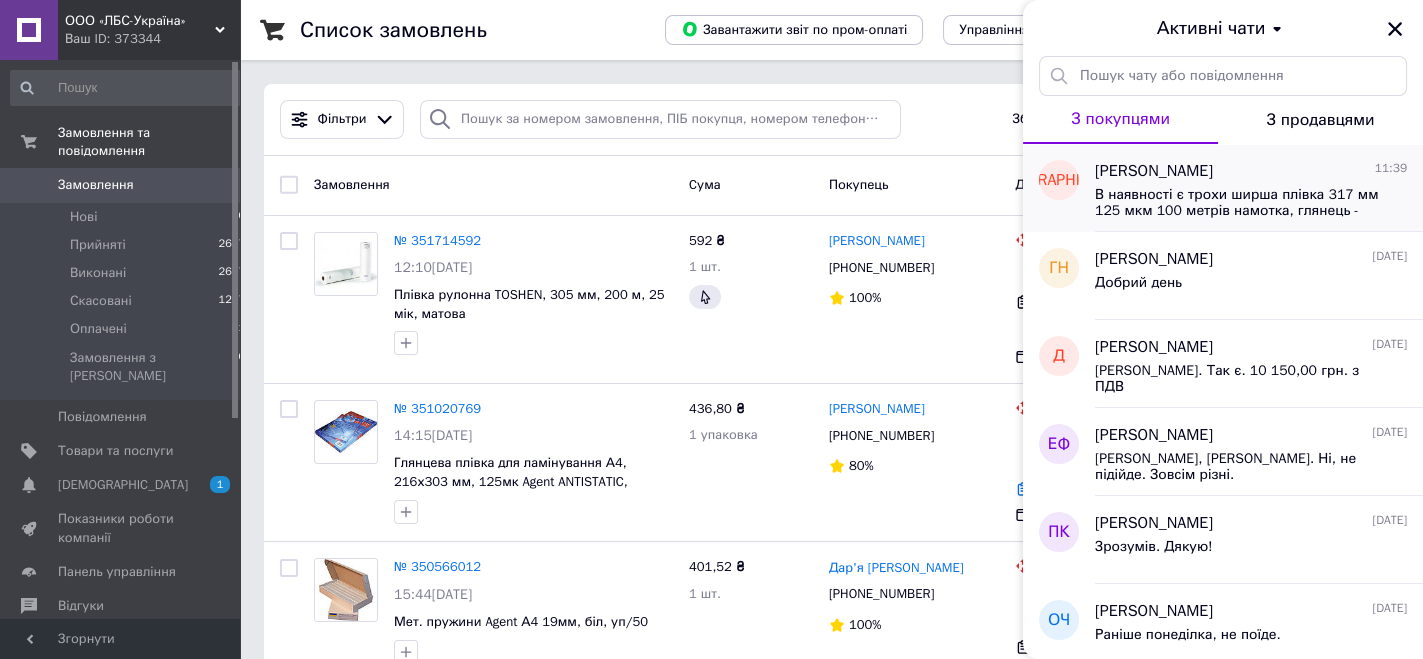 click on "В наявності є трохи ширша плівка 317 мм 125 мкм 100 метрів намотка, глянець -  1350,00  грн./рулон" at bounding box center [1237, 203] 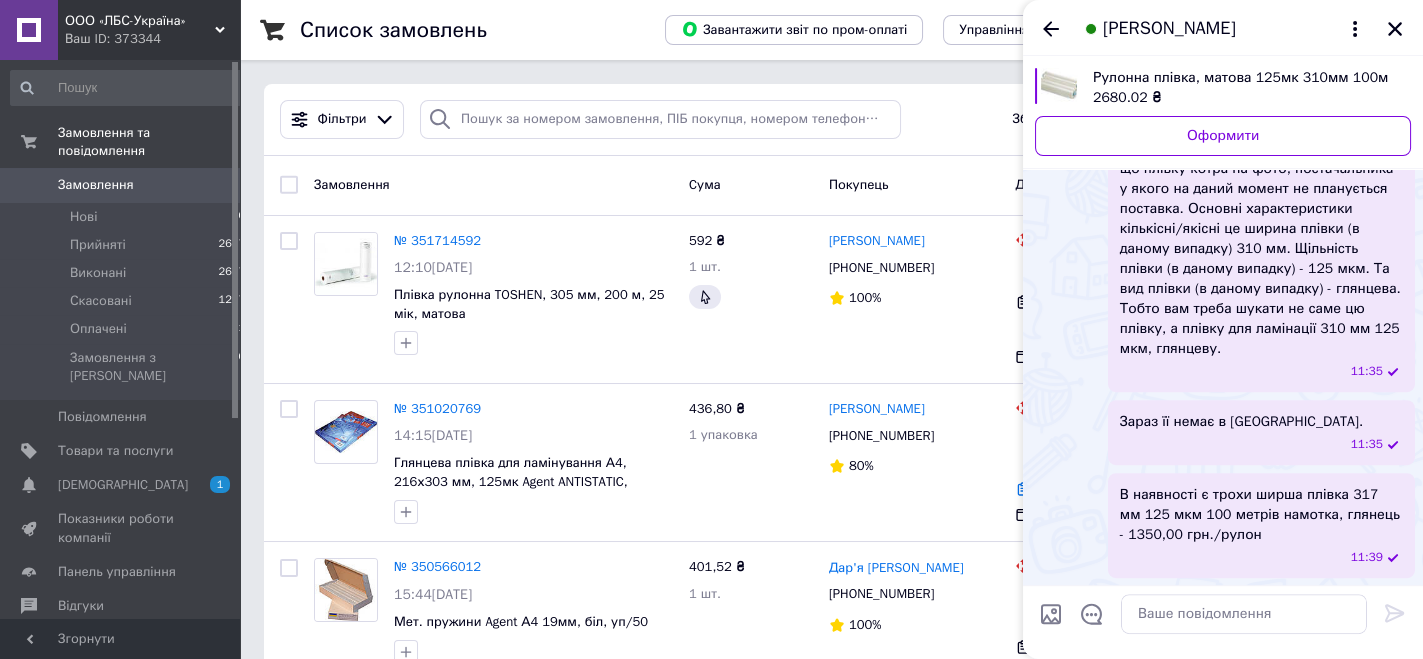scroll, scrollTop: 2444, scrollLeft: 0, axis: vertical 